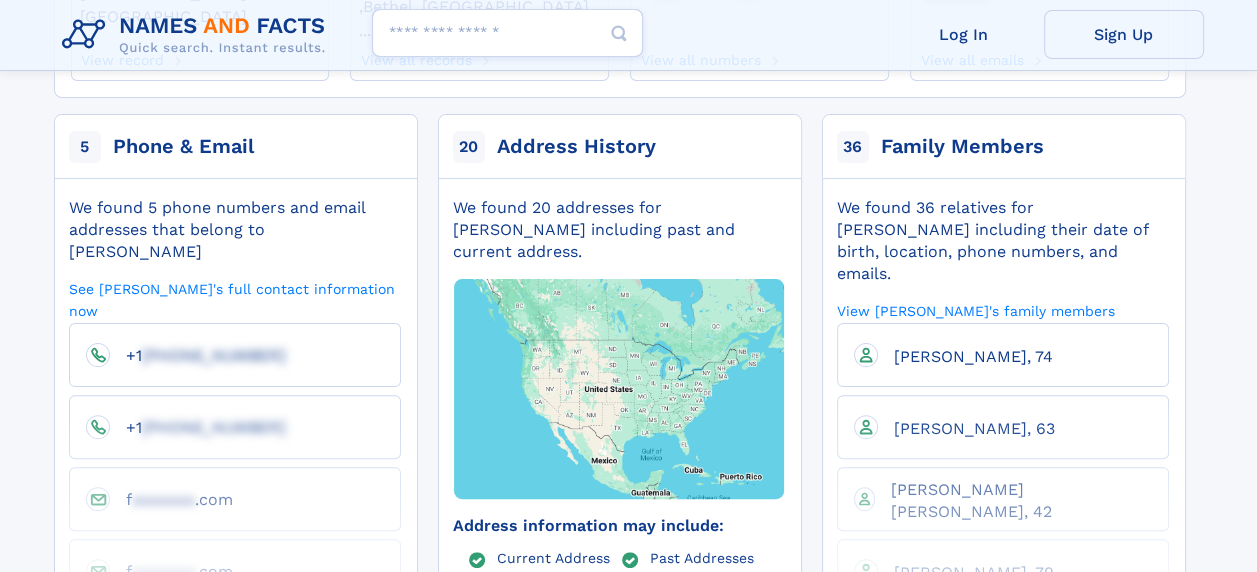 scroll, scrollTop: 400, scrollLeft: 0, axis: vertical 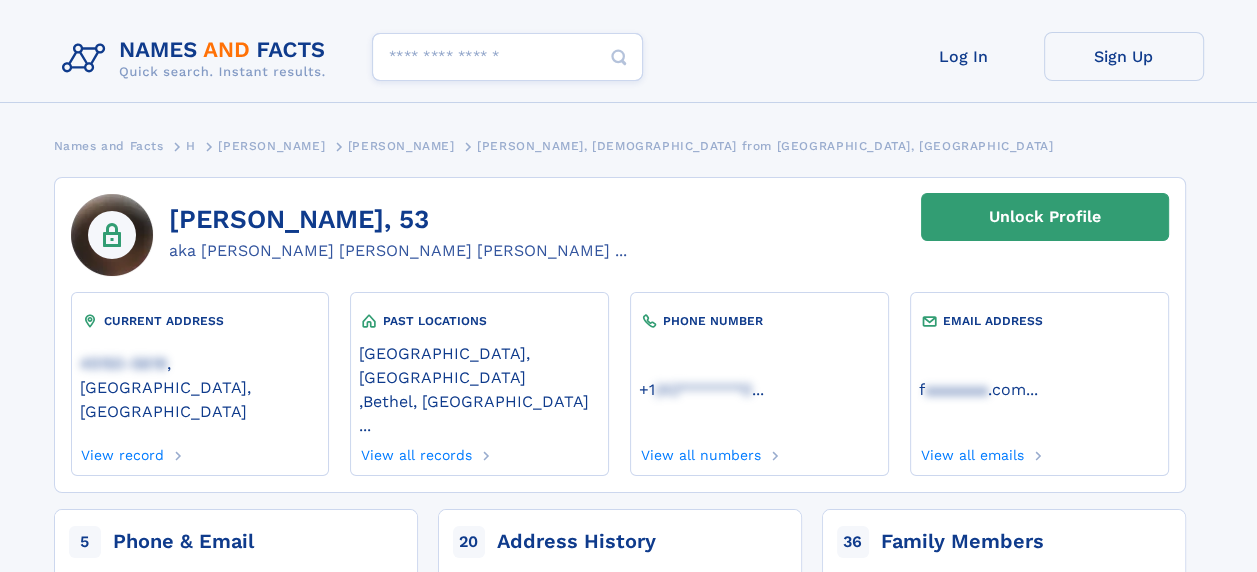 click on "Search people" at bounding box center (507, 57) 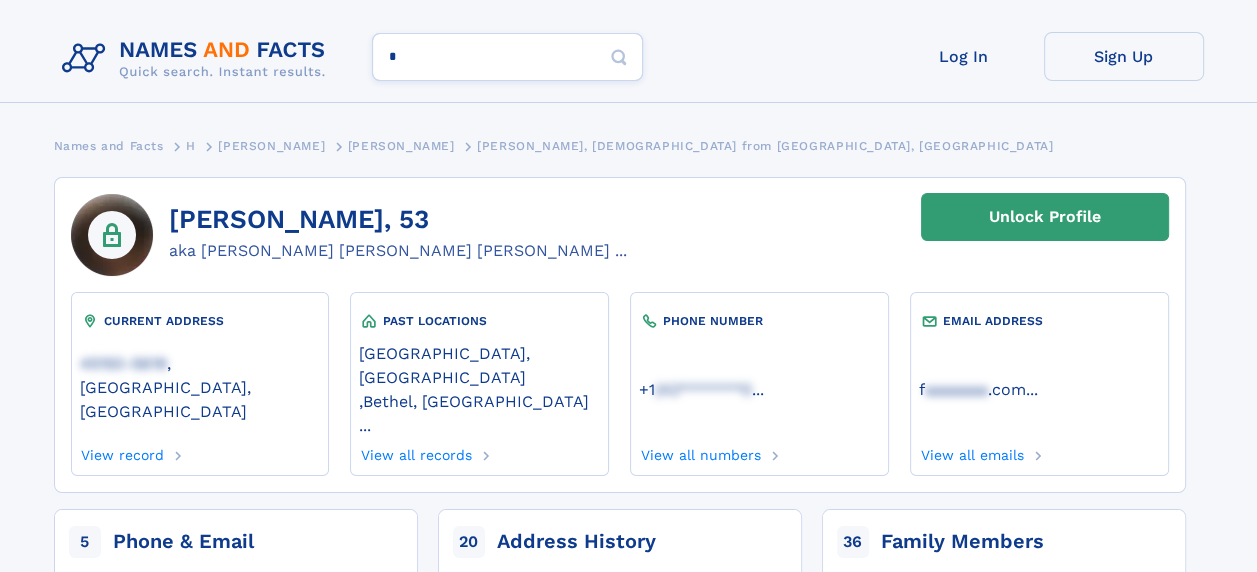 type on "**" 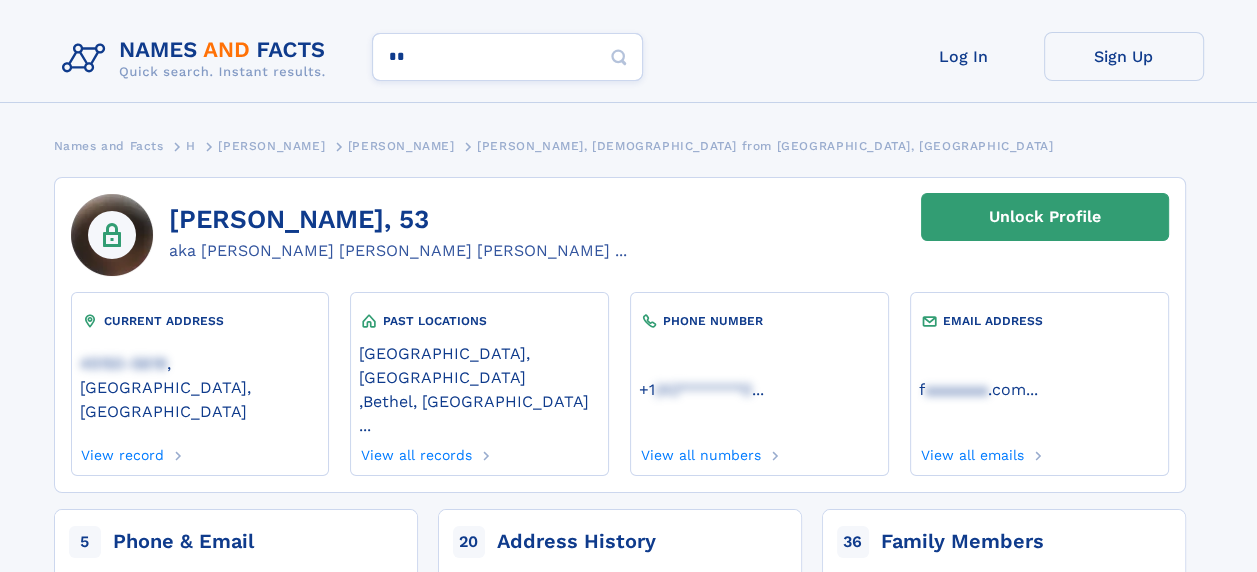 type on "*****" 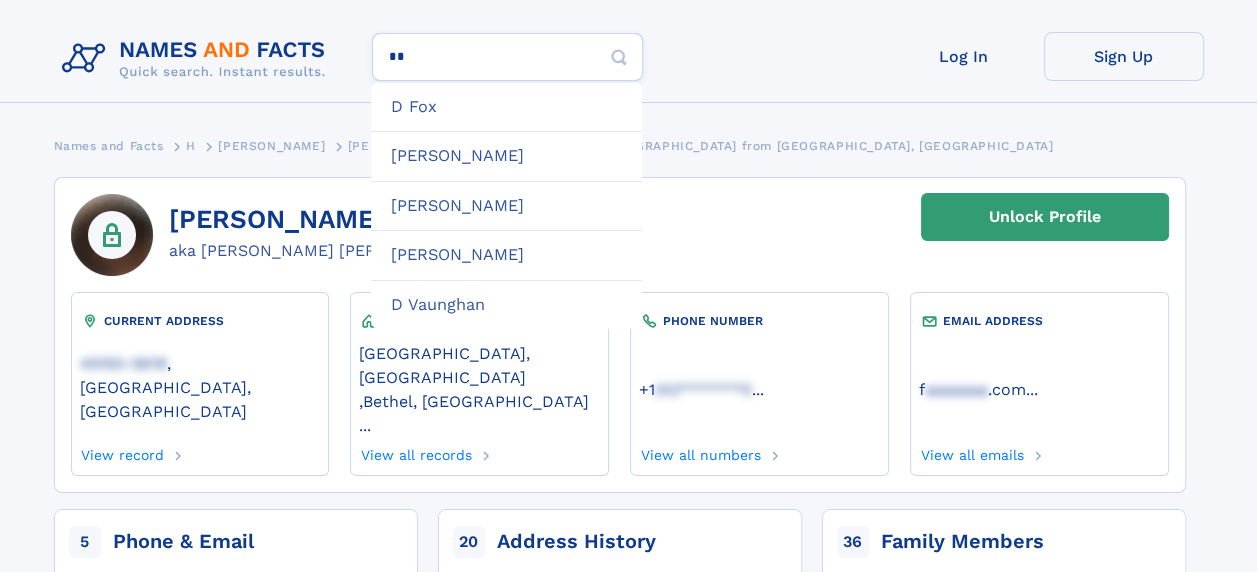 type on "********" 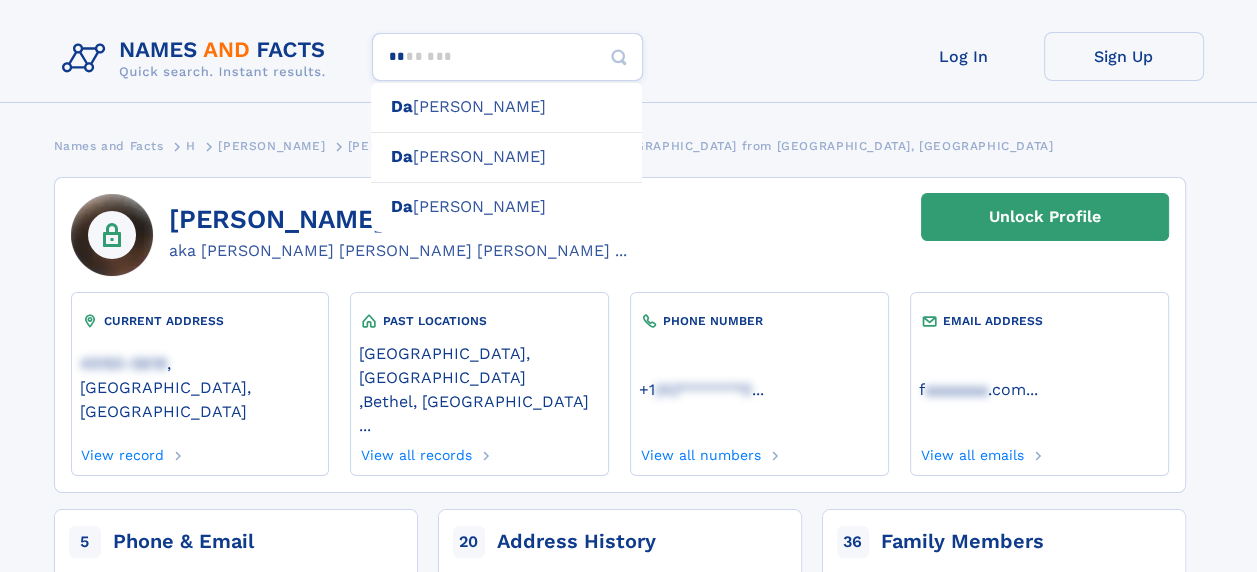 type on "***" 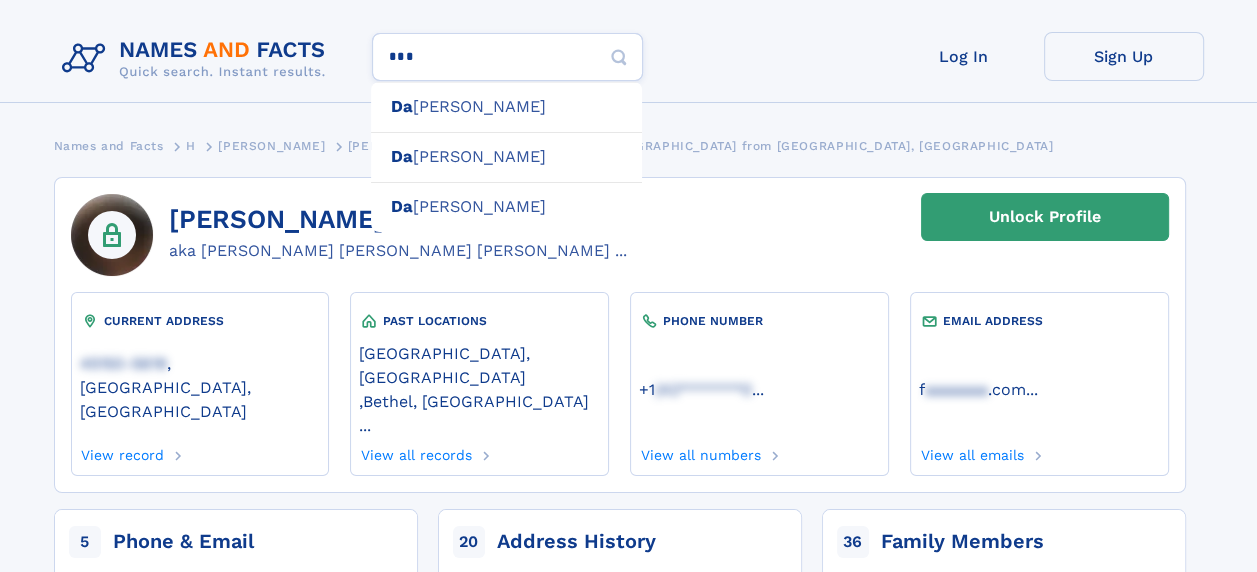 type on "**********" 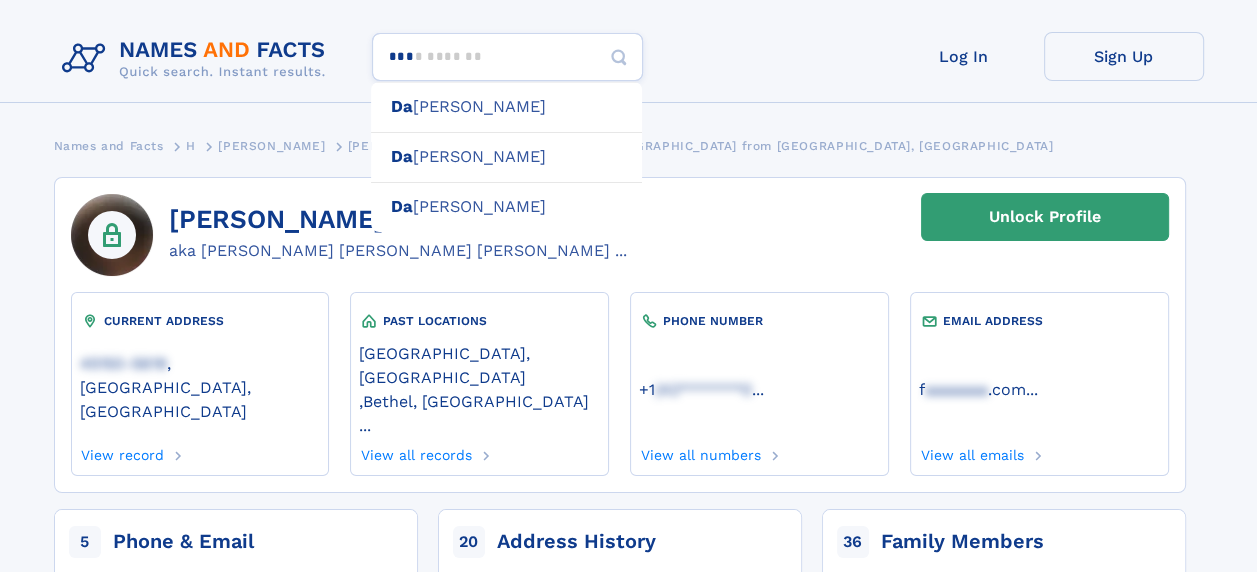 type on "****" 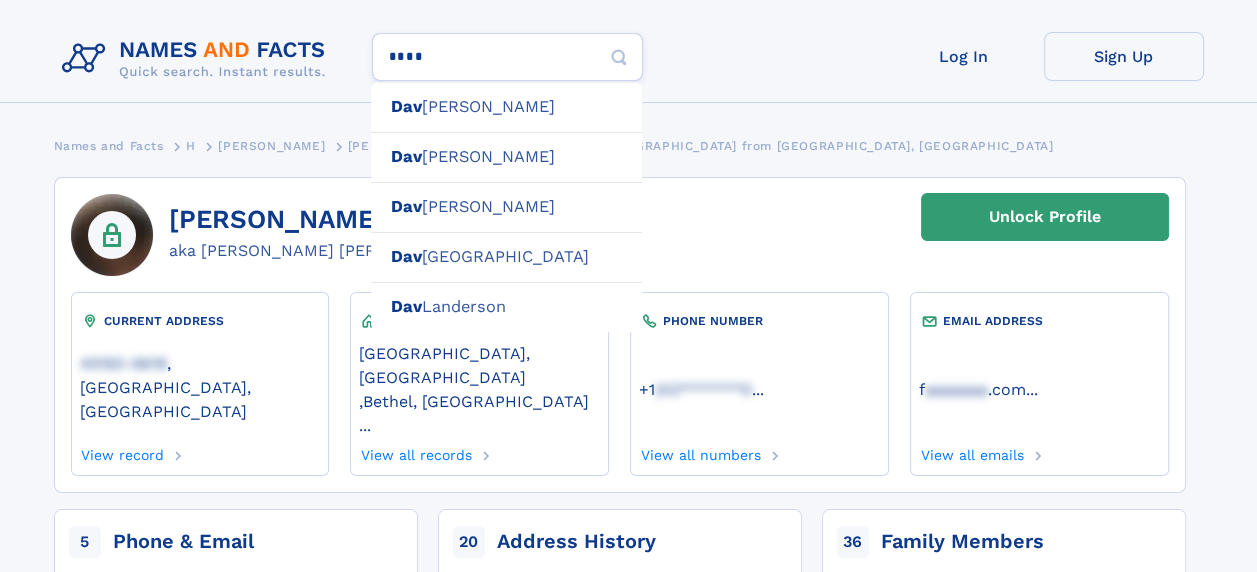 type on "**********" 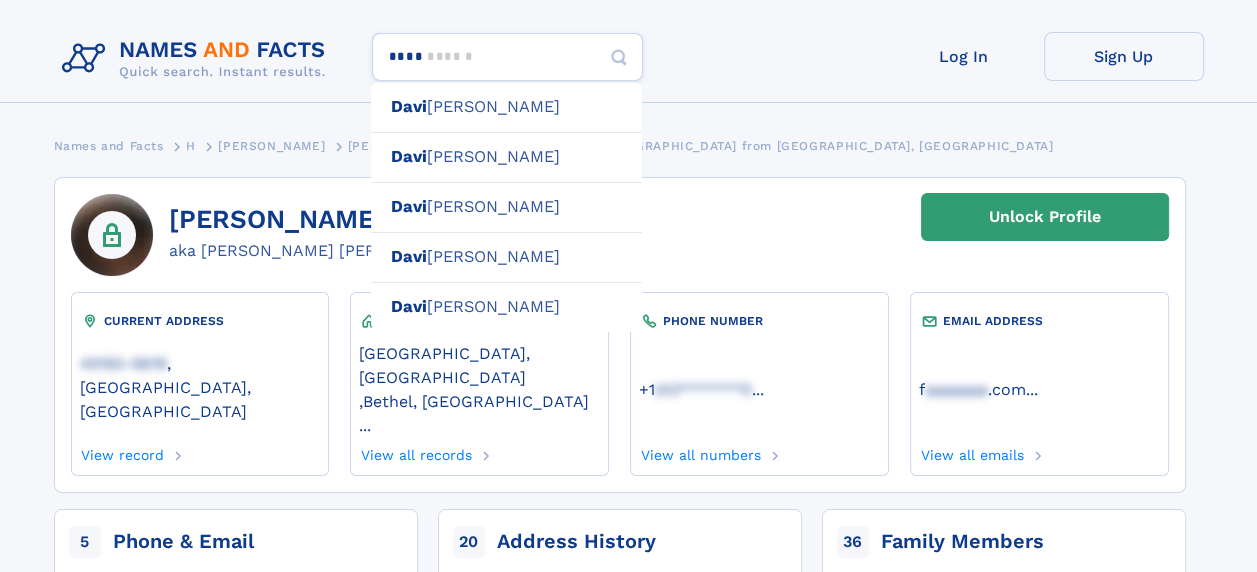 type on "*****" 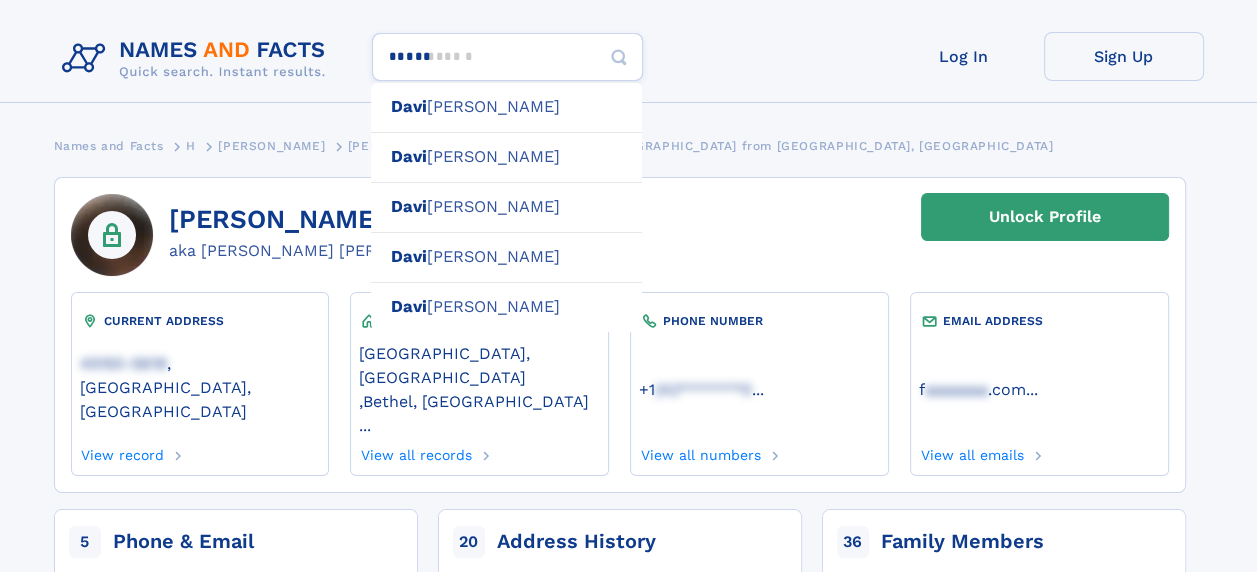 type 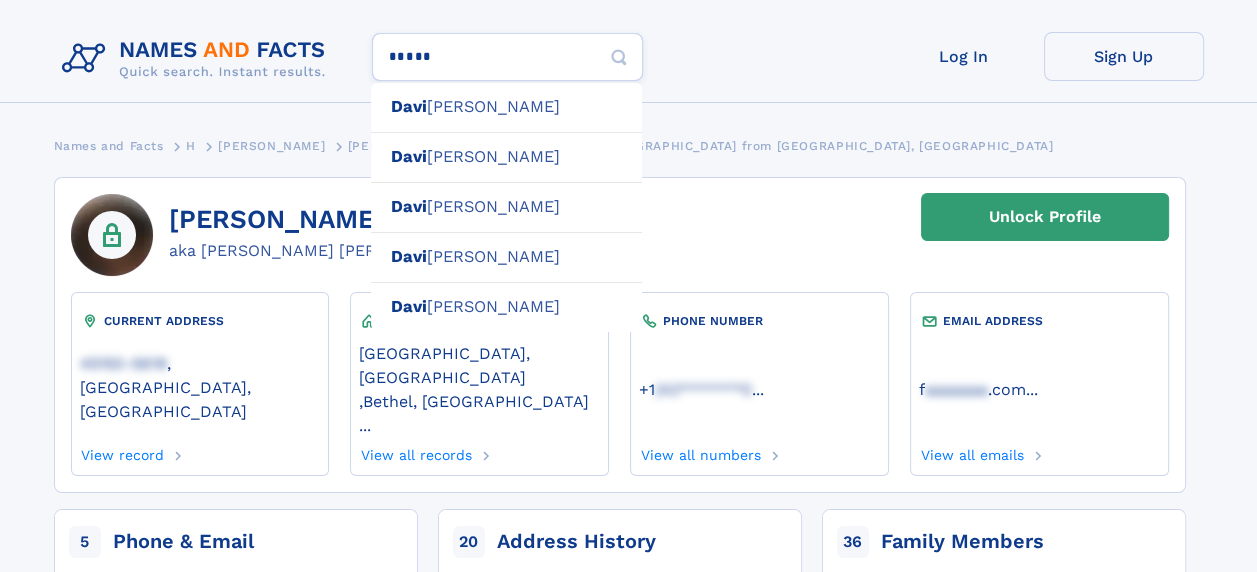 type on "*****" 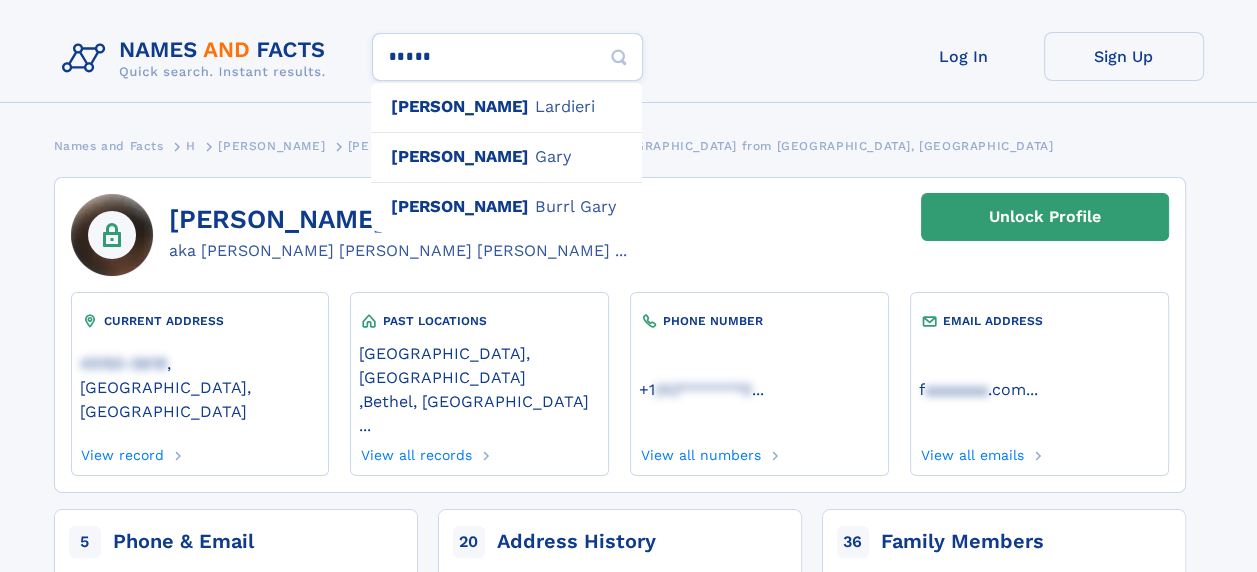 type on "**********" 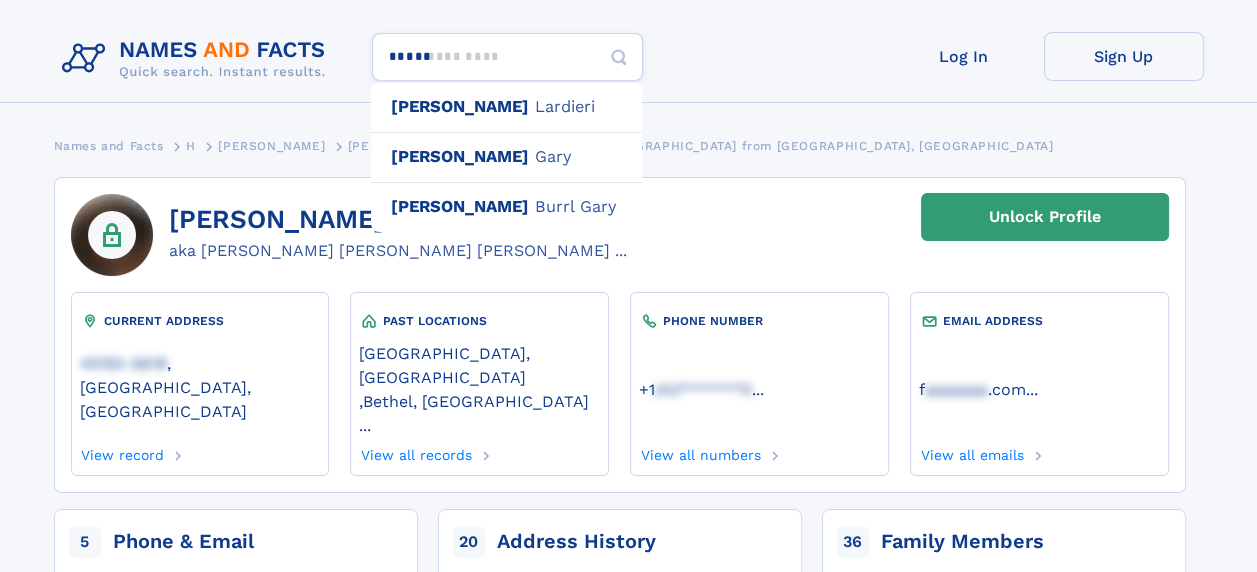 type on "*******" 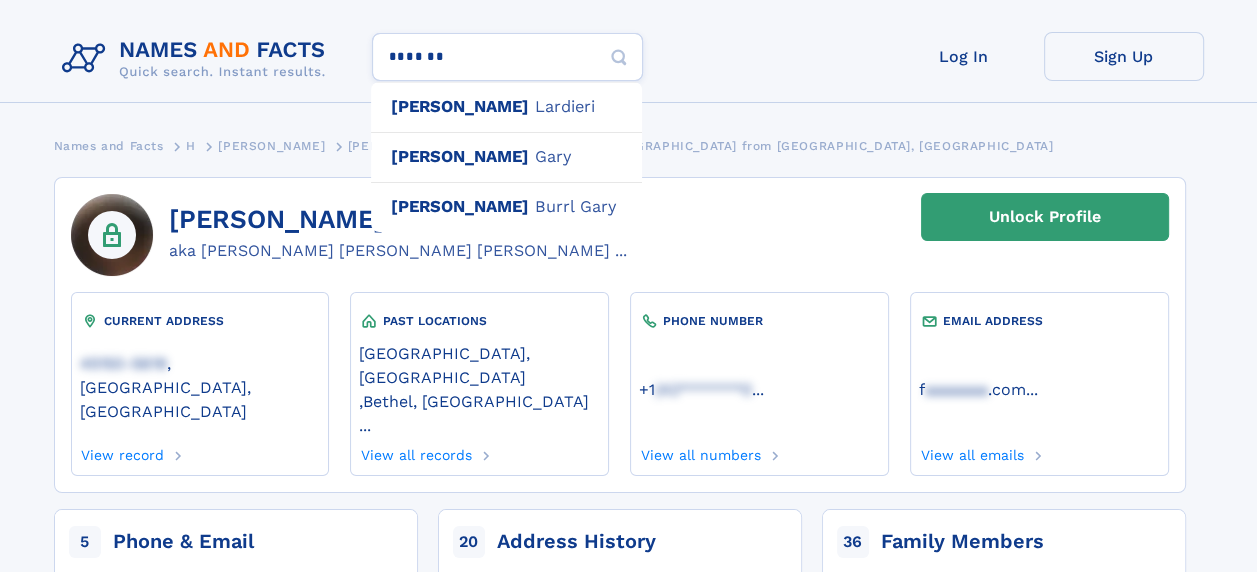 type on "**********" 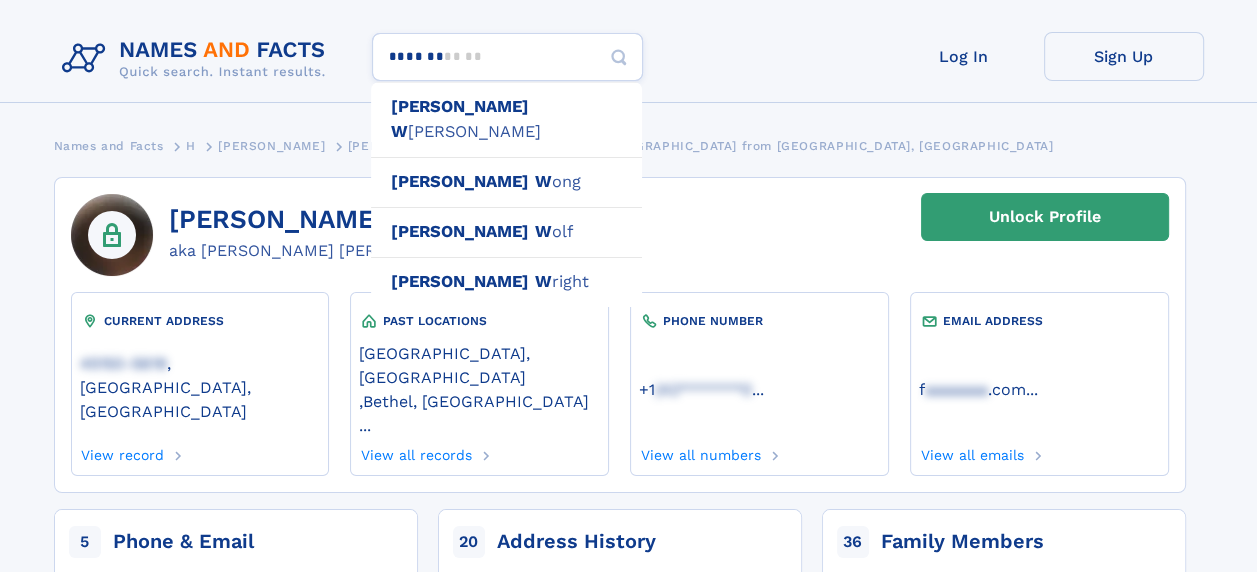 type on "********" 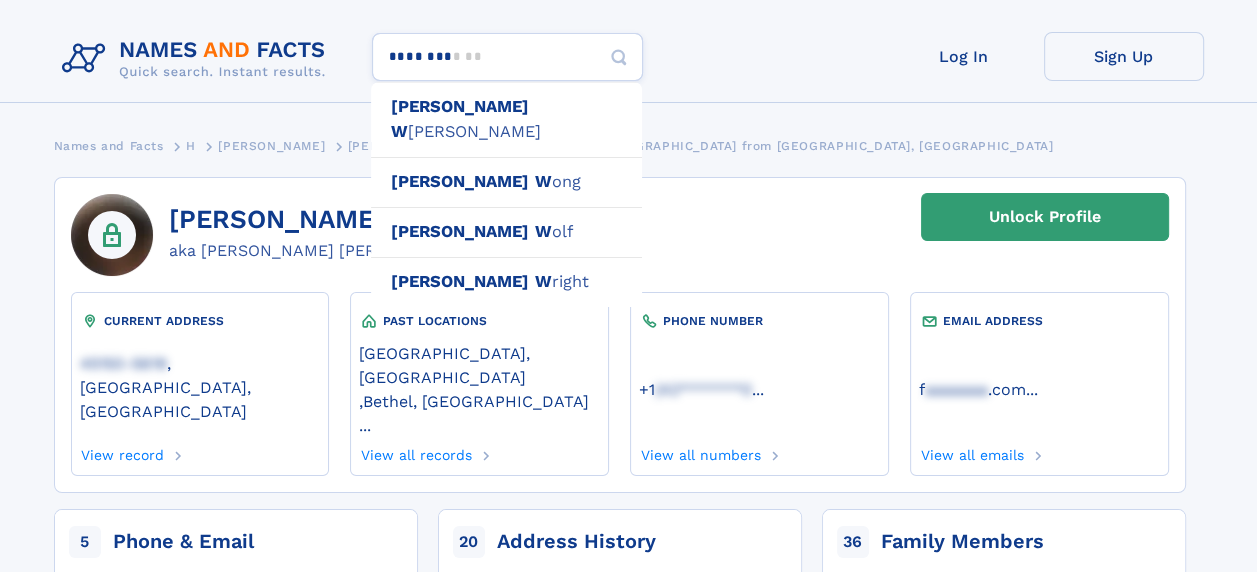 type 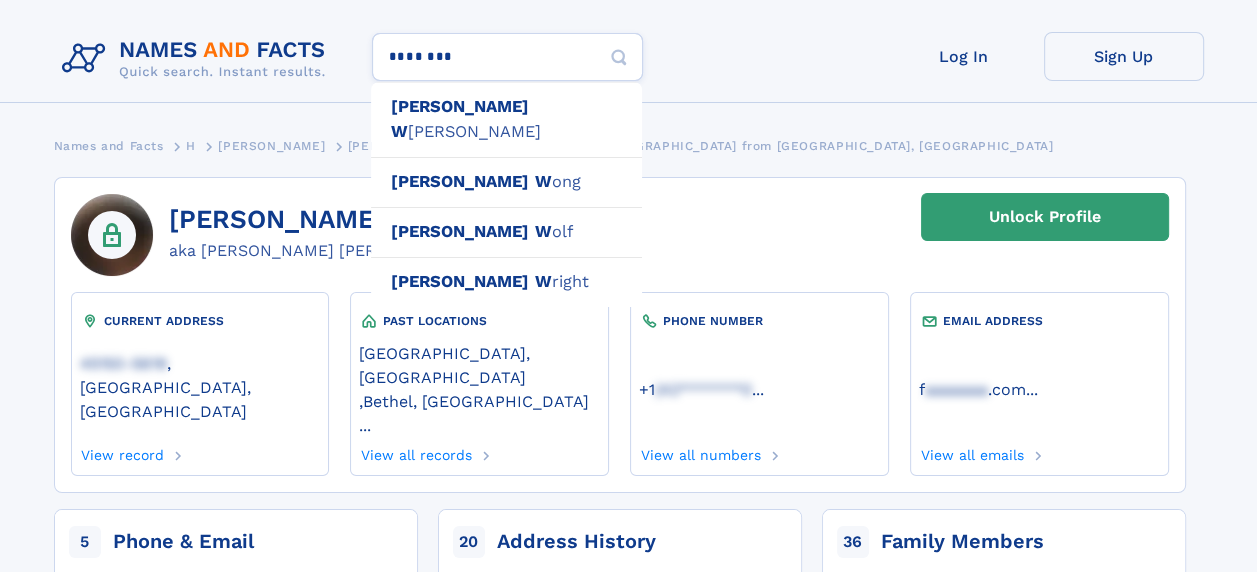 type on "*********" 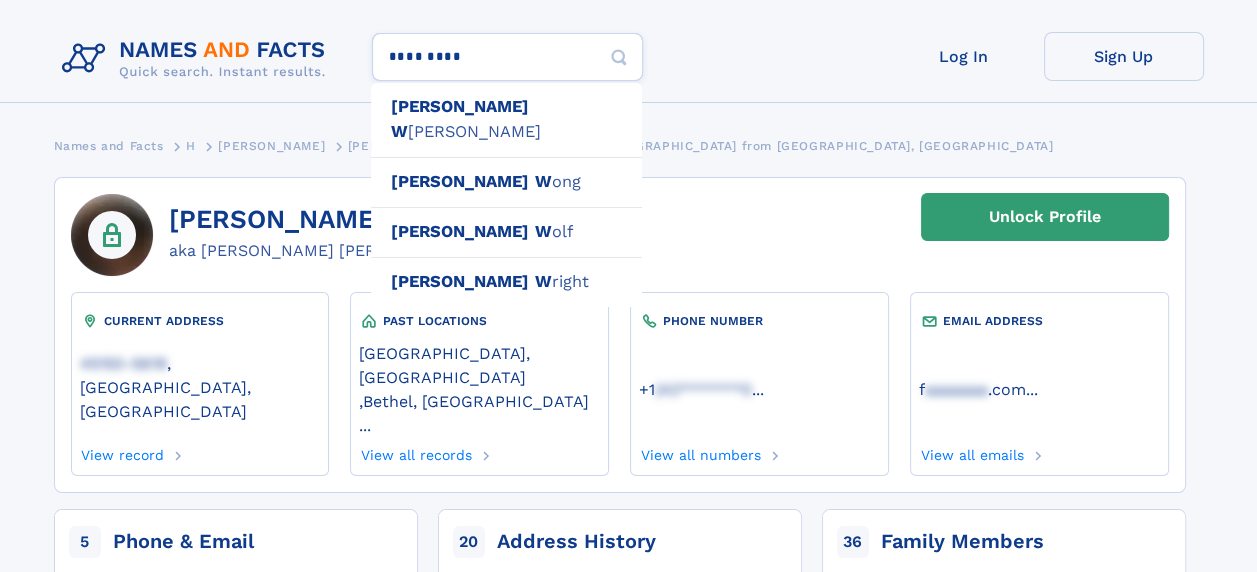type on "*********" 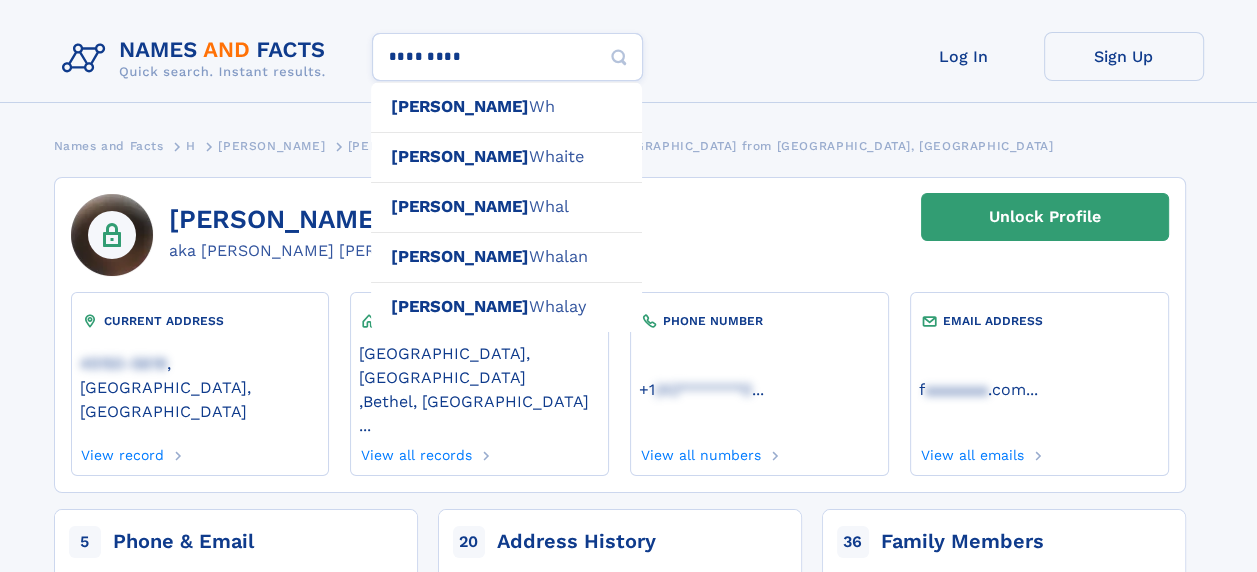 type 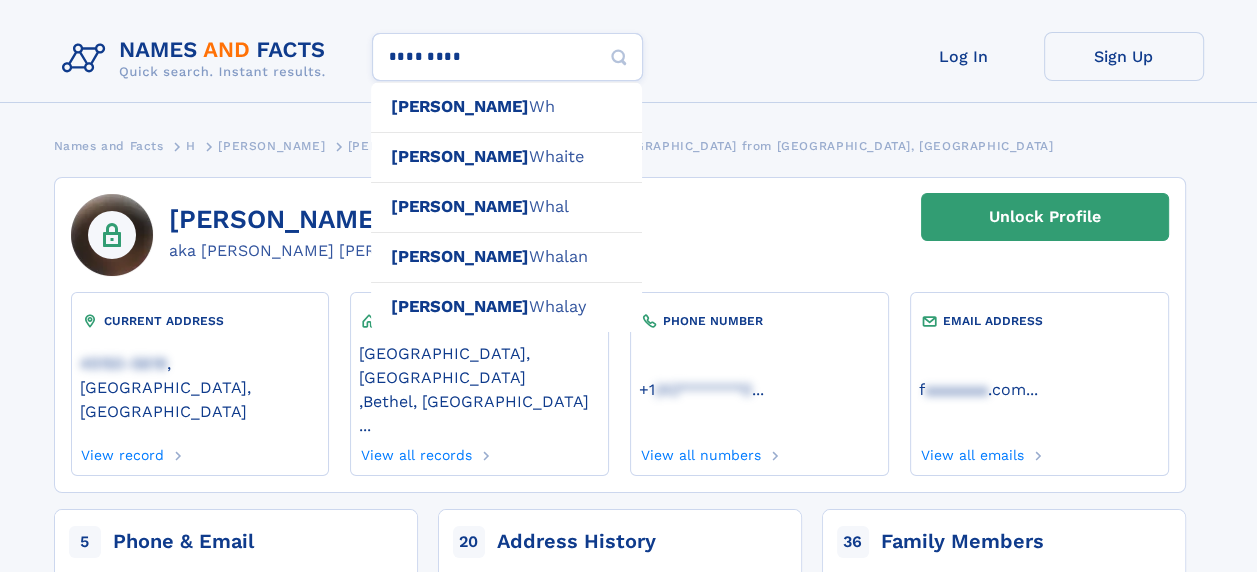 type on "**********" 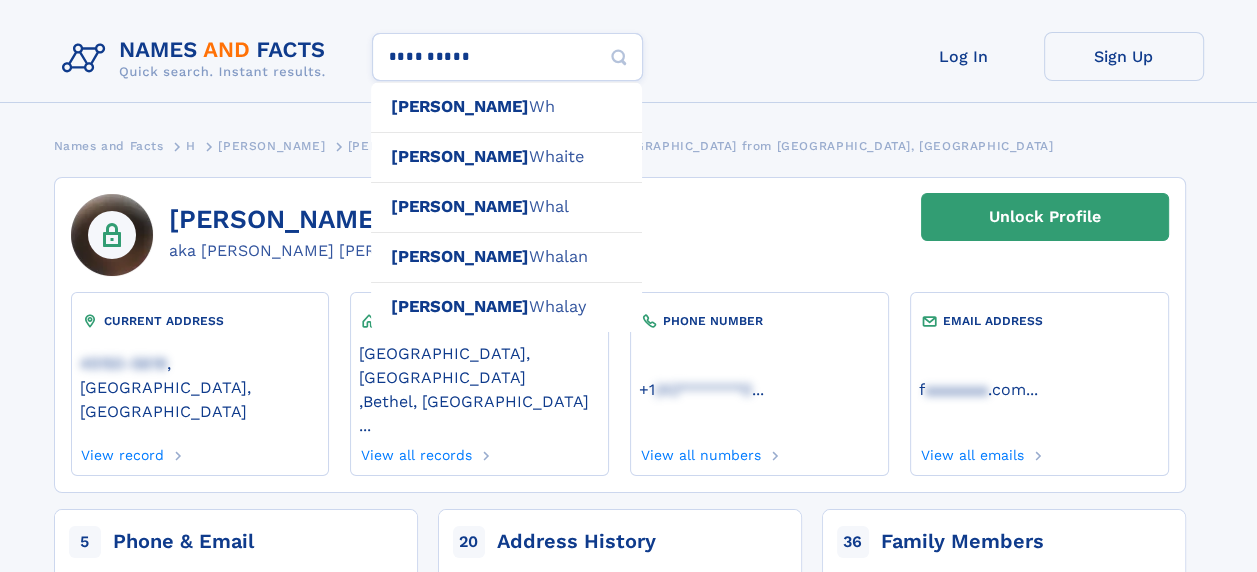 type on "**********" 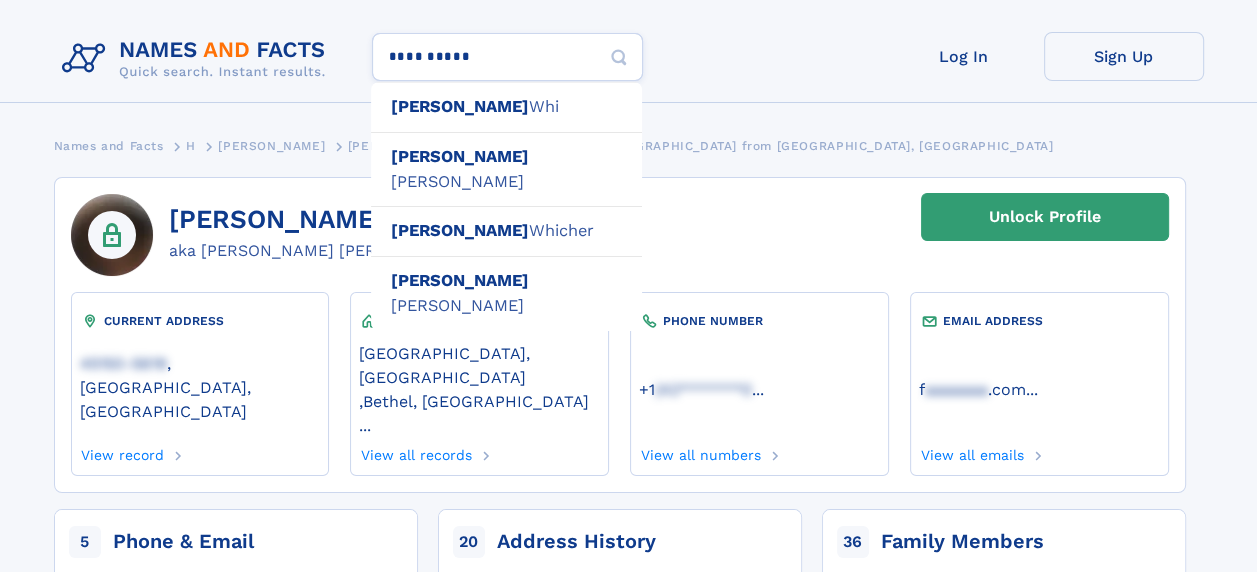 type 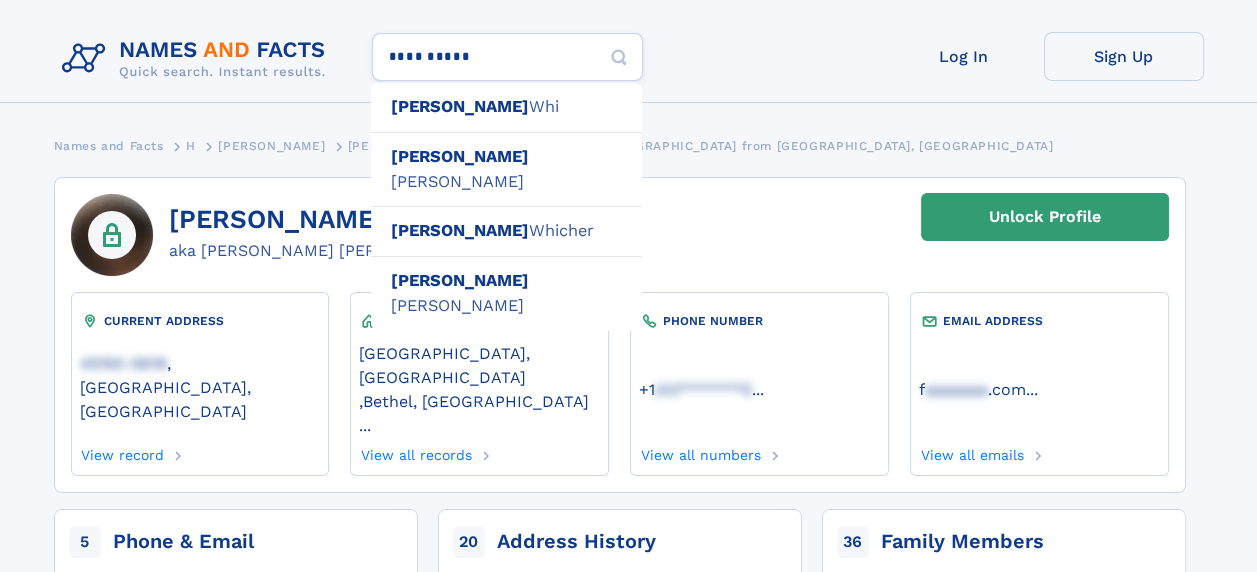 type on "**********" 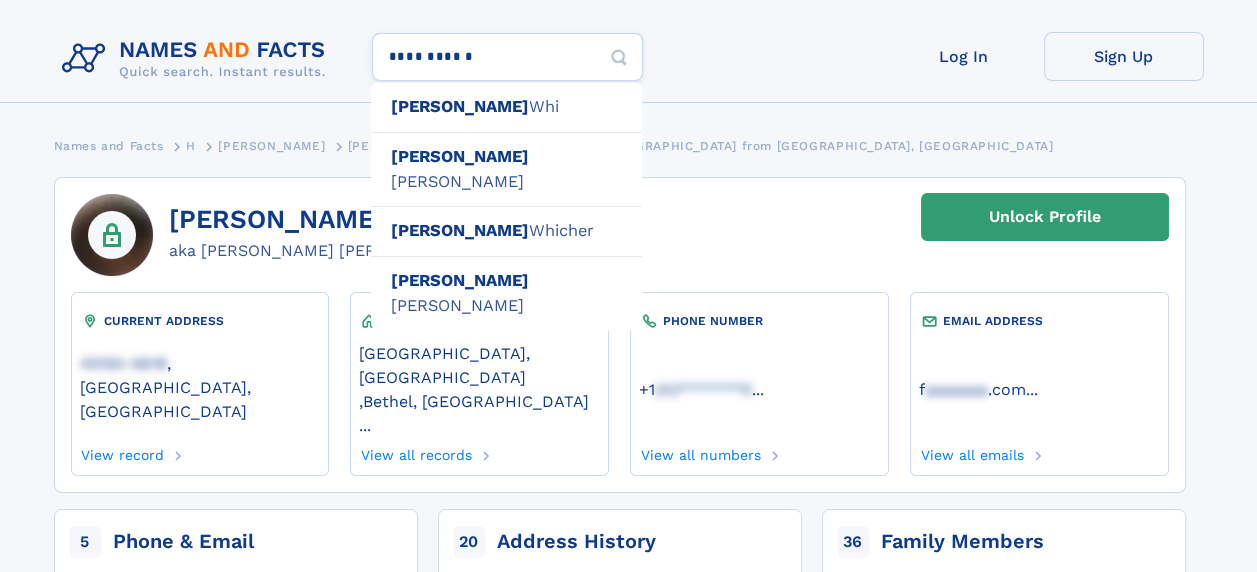 type on "**********" 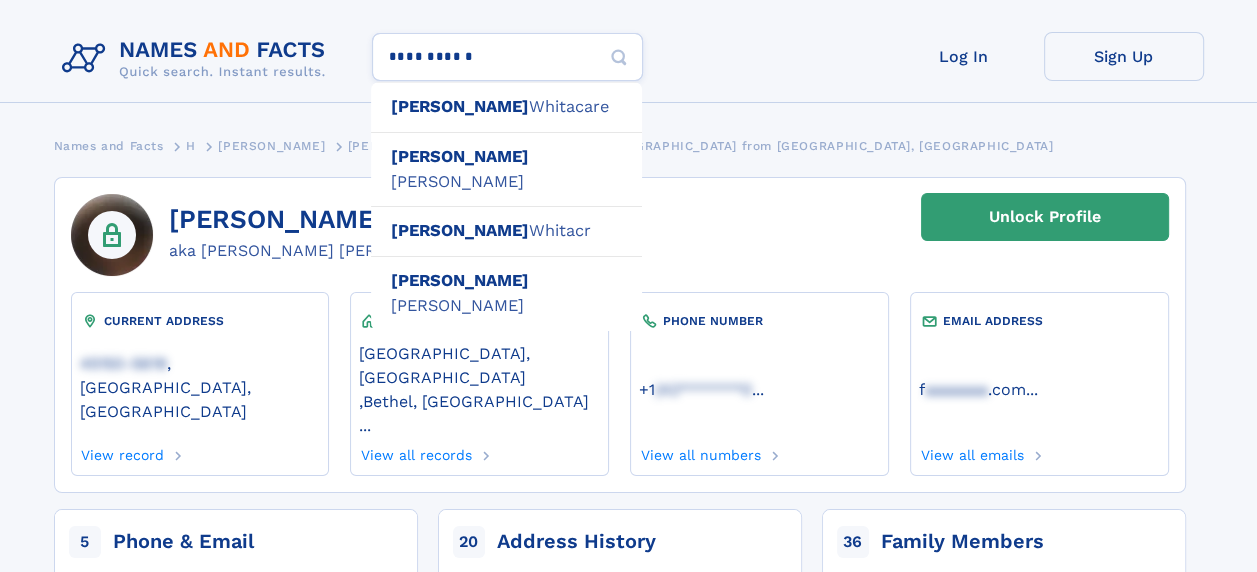 type on "**********" 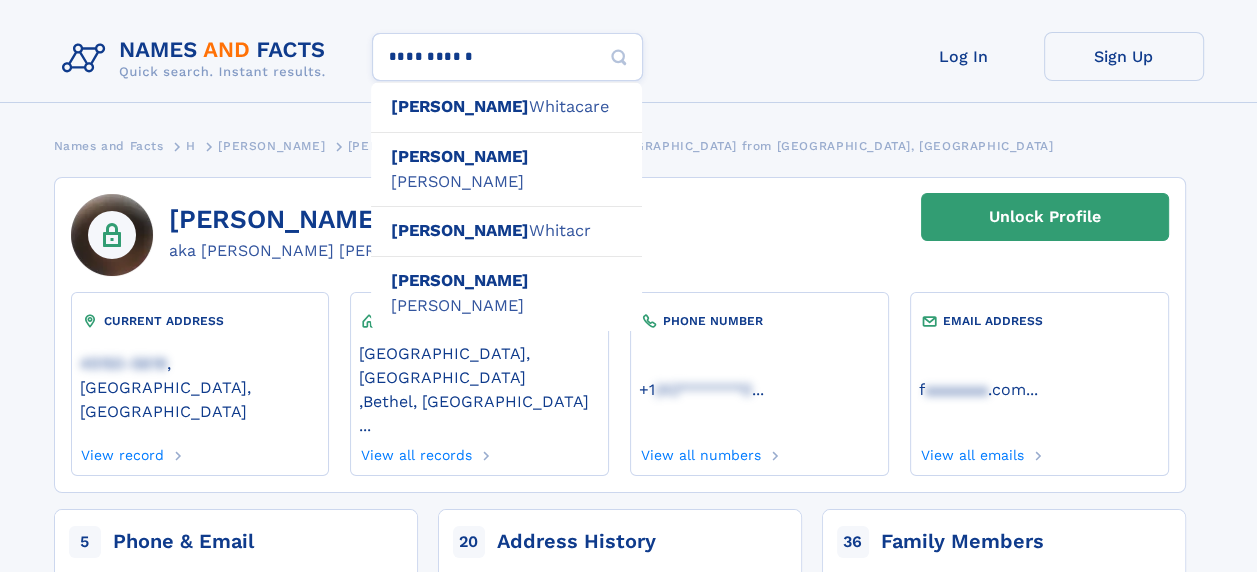 type on "**********" 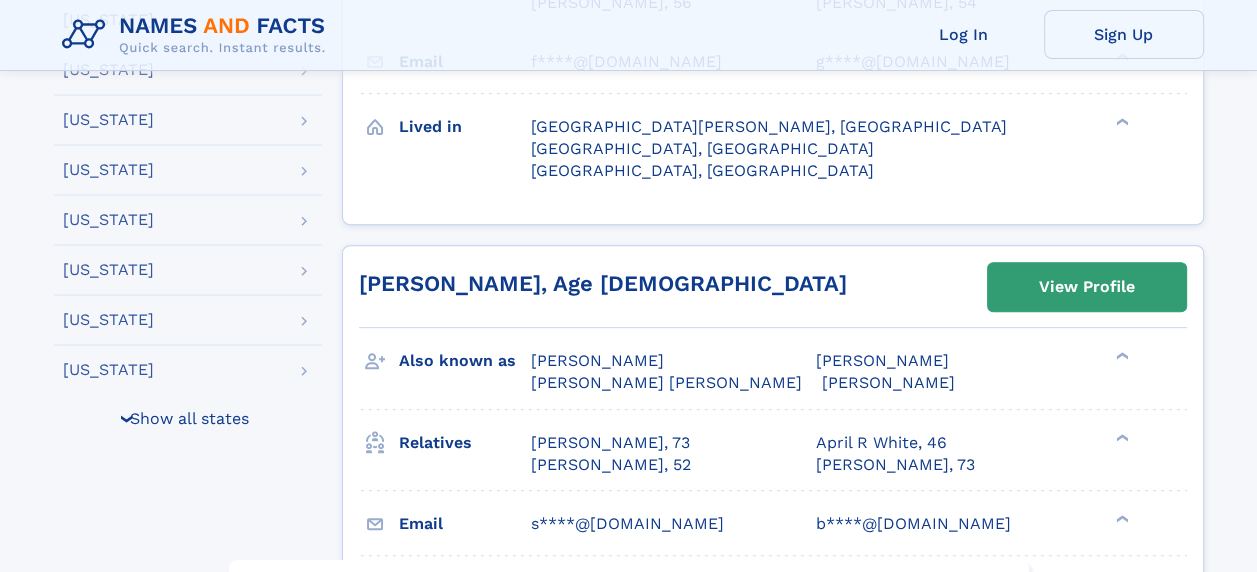 scroll, scrollTop: 700, scrollLeft: 0, axis: vertical 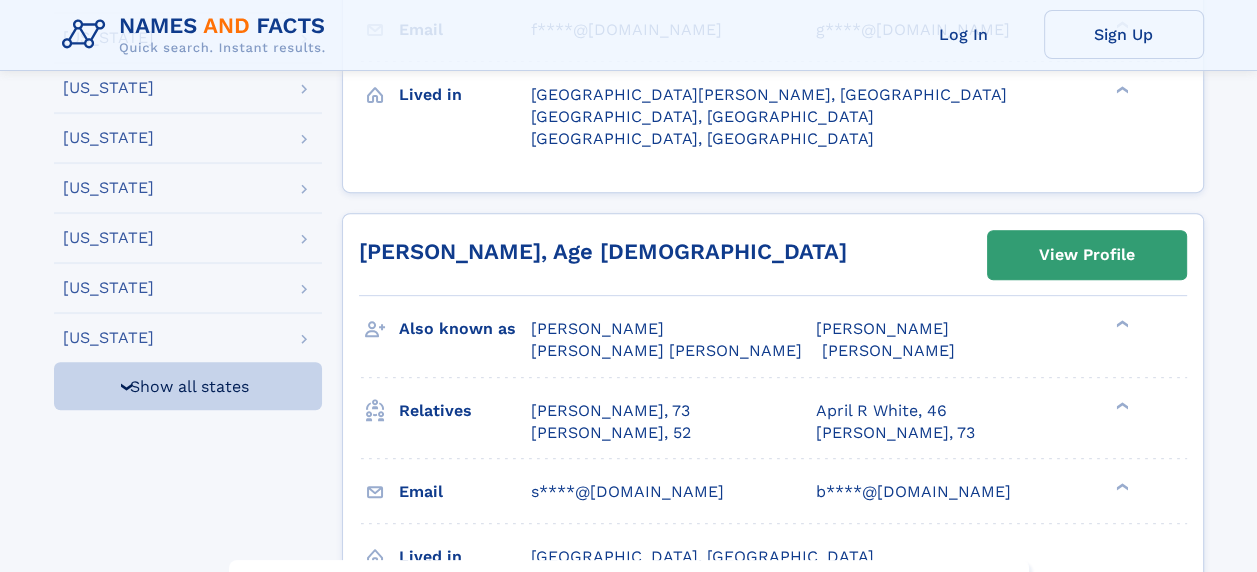 click on "❯" at bounding box center (126, 387) 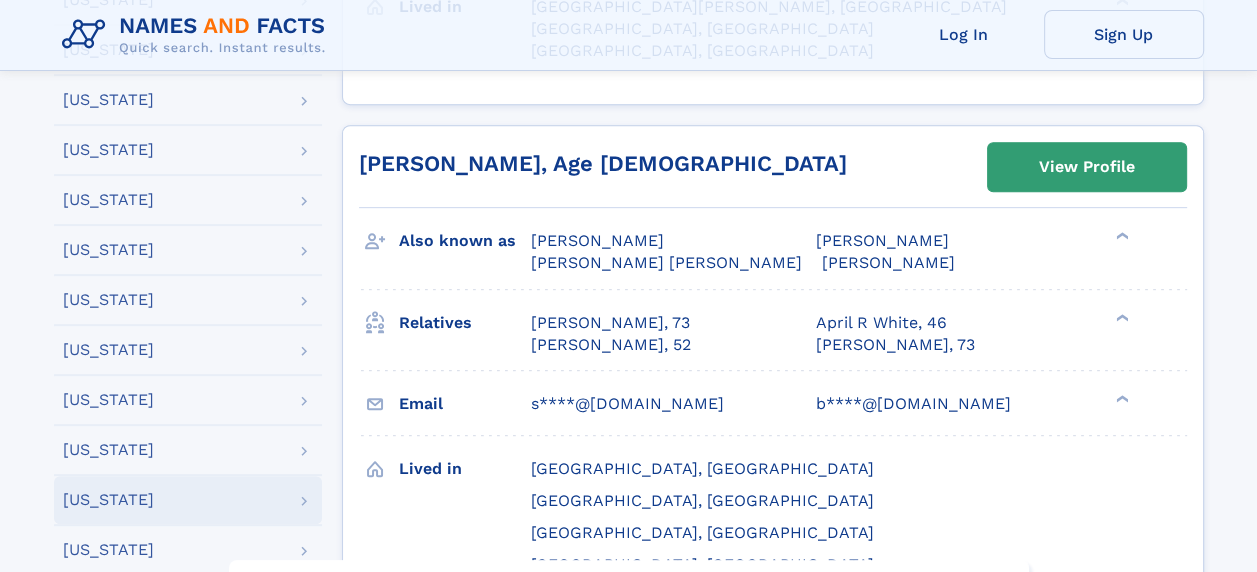 scroll, scrollTop: 800, scrollLeft: 0, axis: vertical 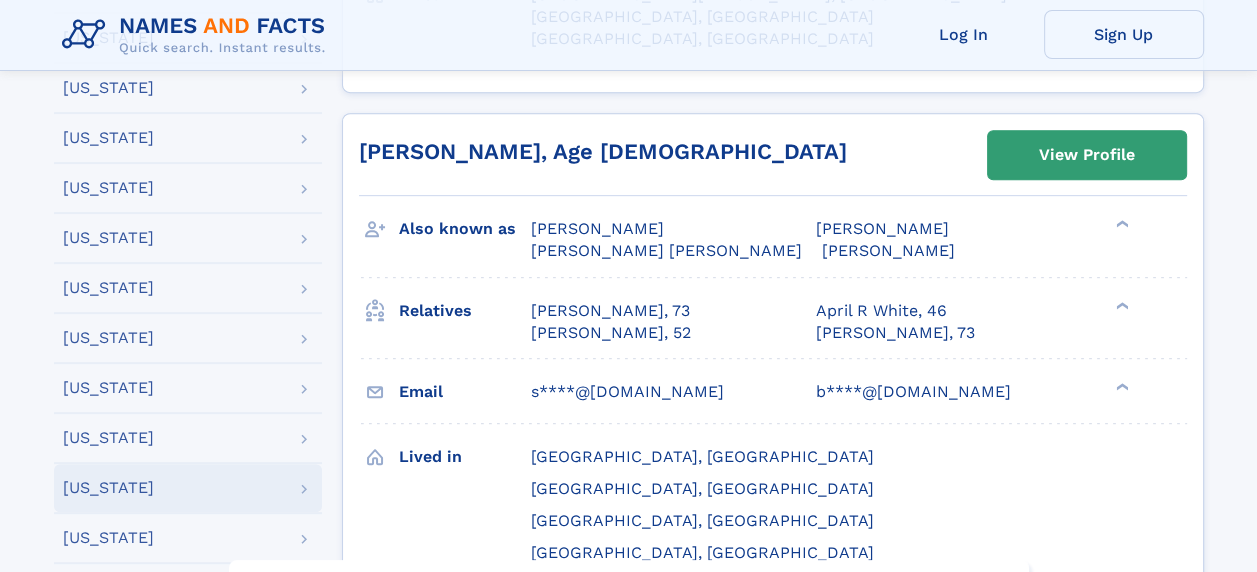 click 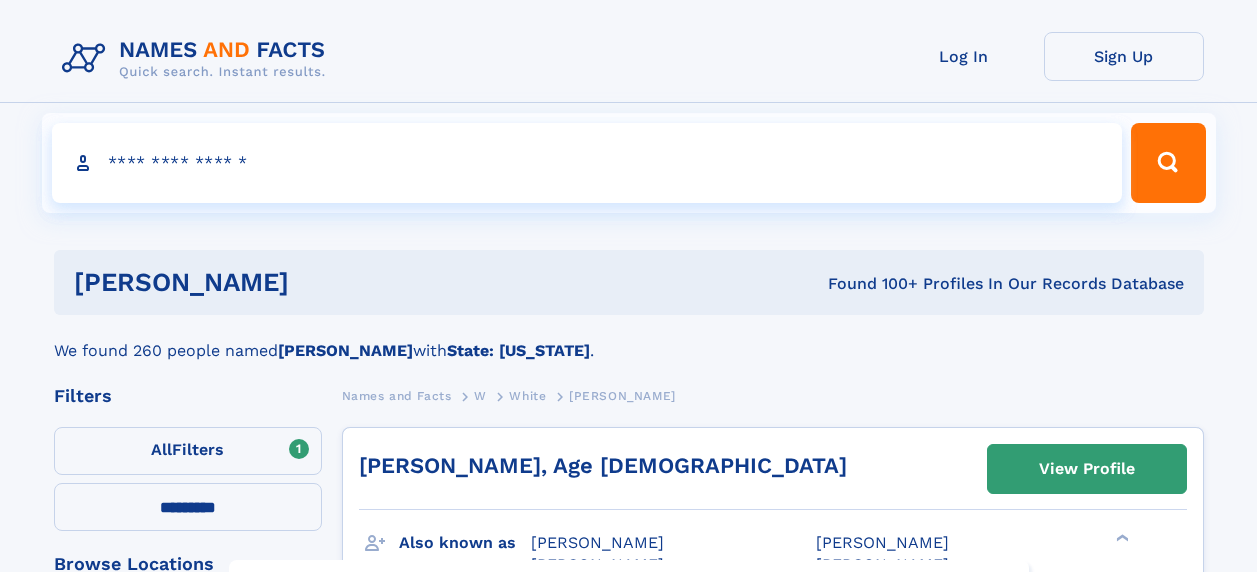 select on "**" 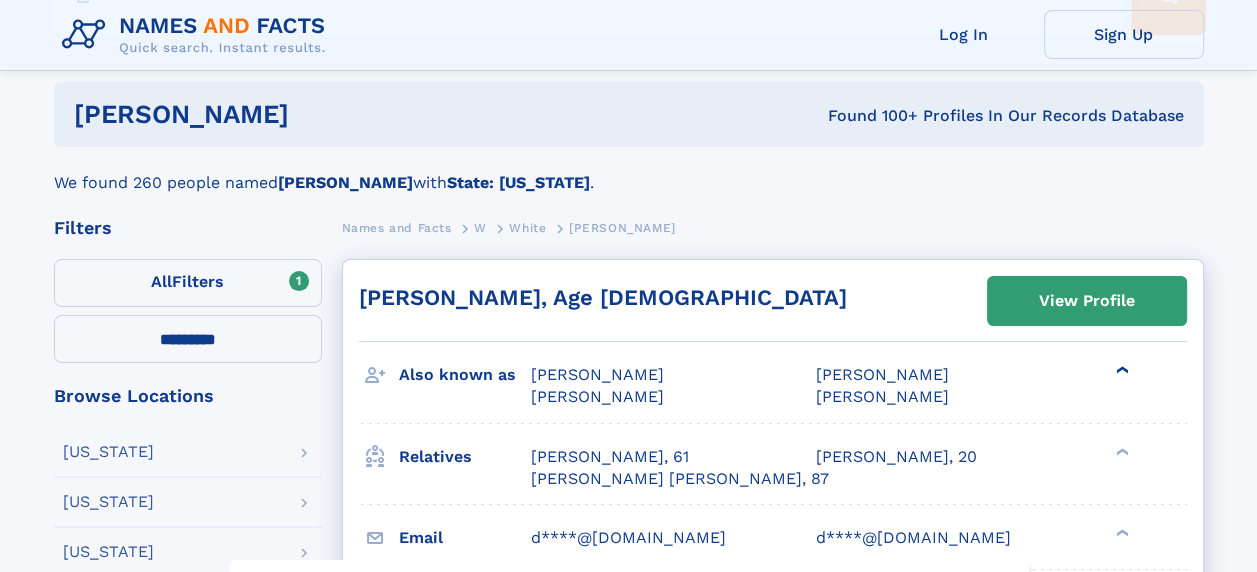 scroll, scrollTop: 200, scrollLeft: 0, axis: vertical 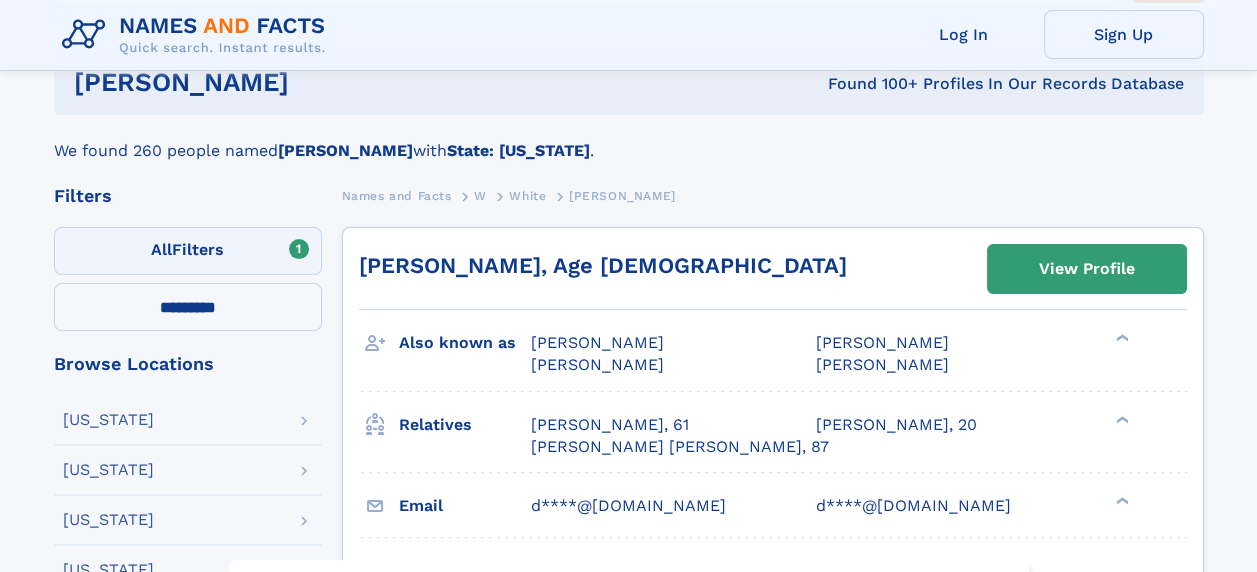 click on "All  Filters" at bounding box center (188, 251) 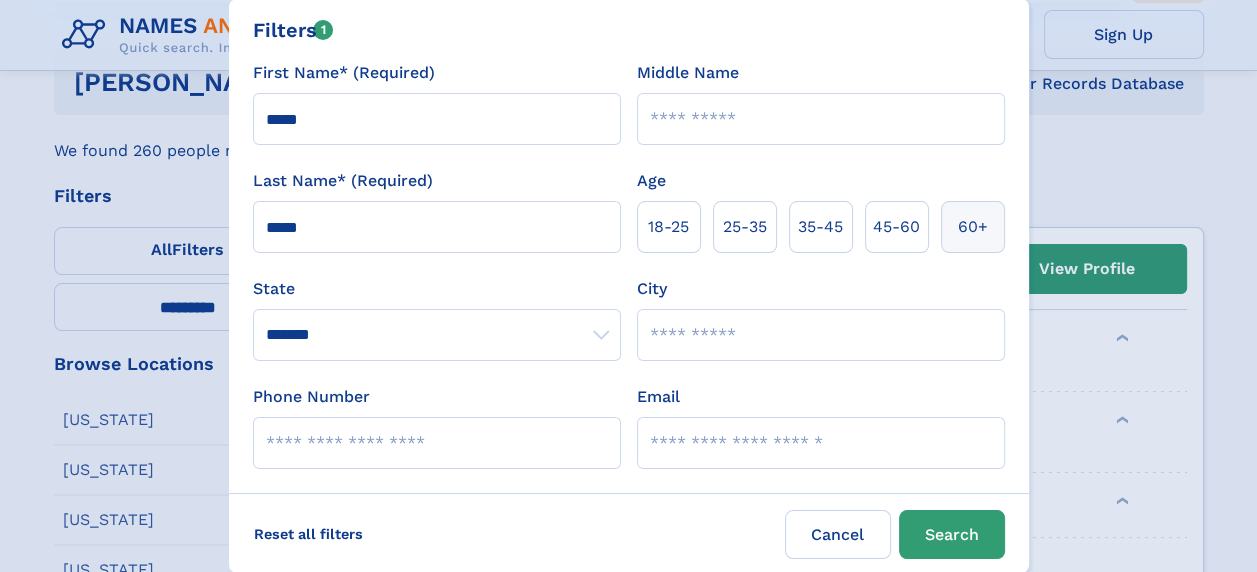 click on "60+" at bounding box center [973, 227] 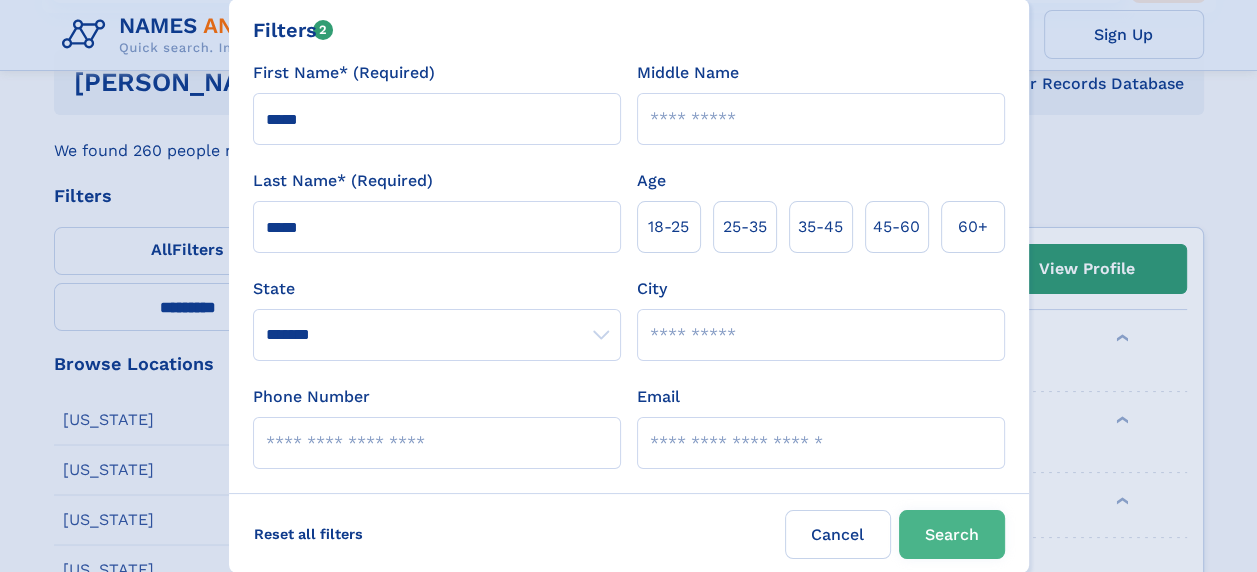 click on "Search" at bounding box center (952, 534) 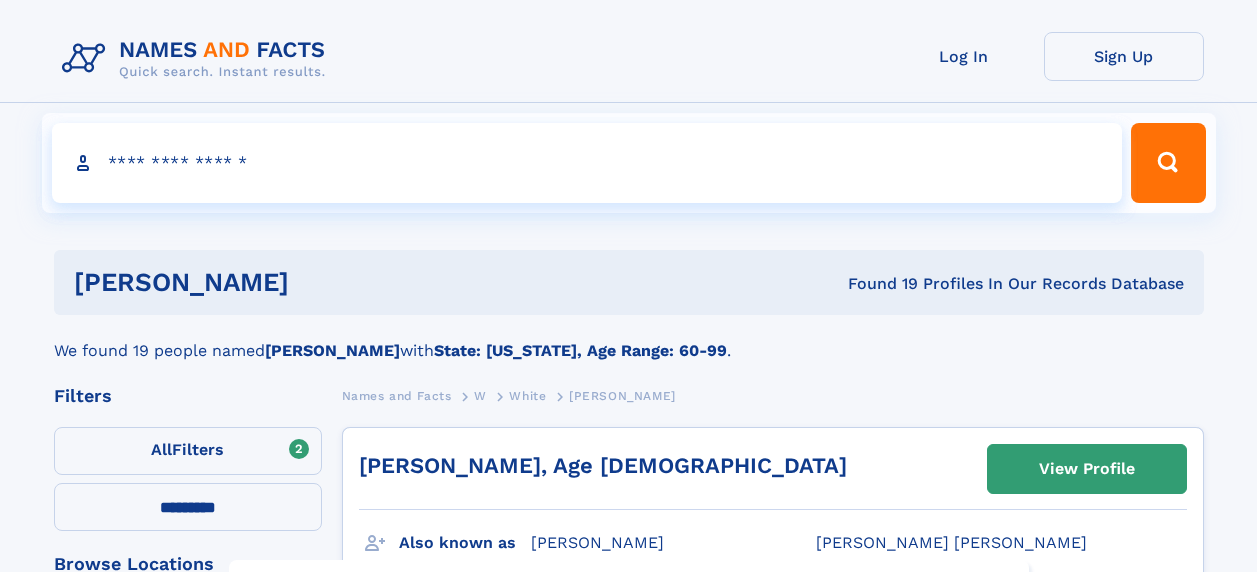 select on "**" 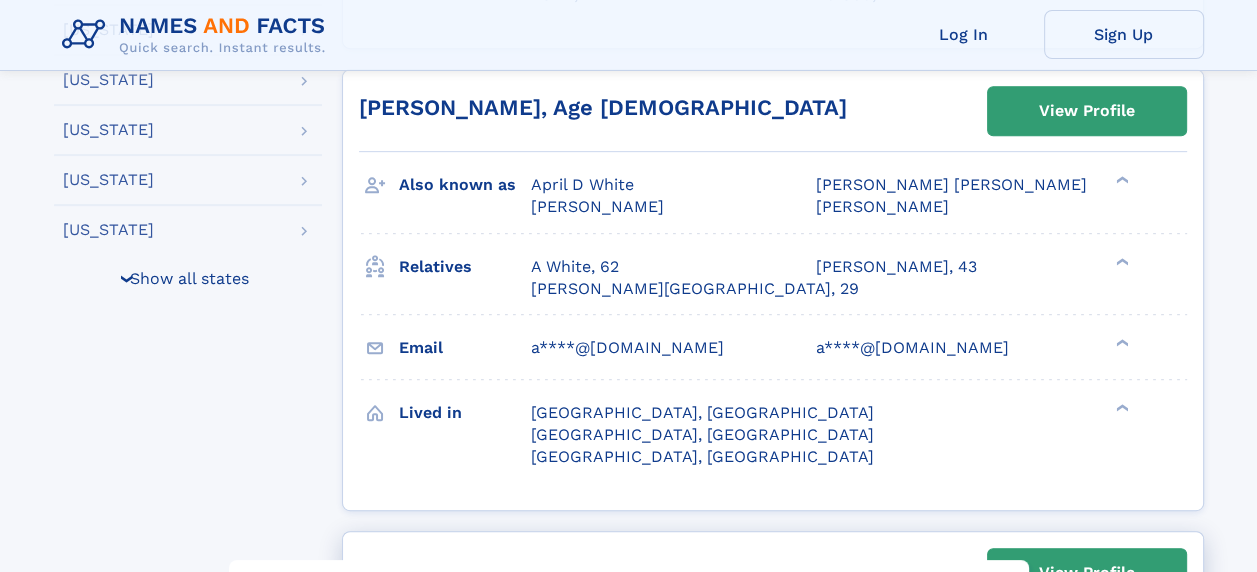 scroll, scrollTop: 1000, scrollLeft: 0, axis: vertical 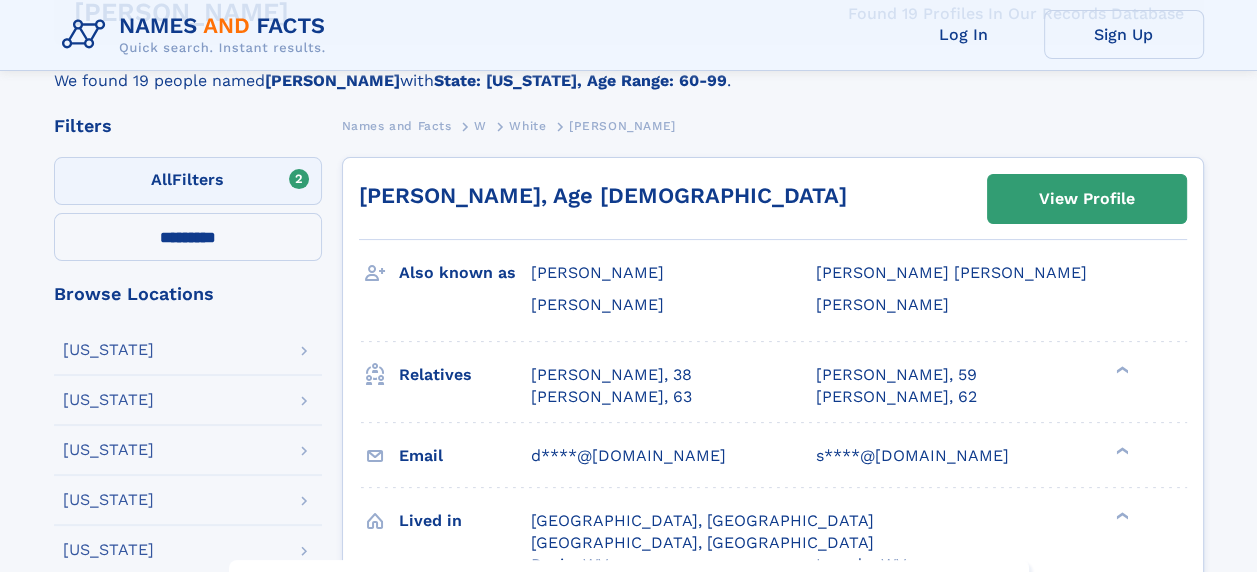 click on "All  Filters" at bounding box center (188, 181) 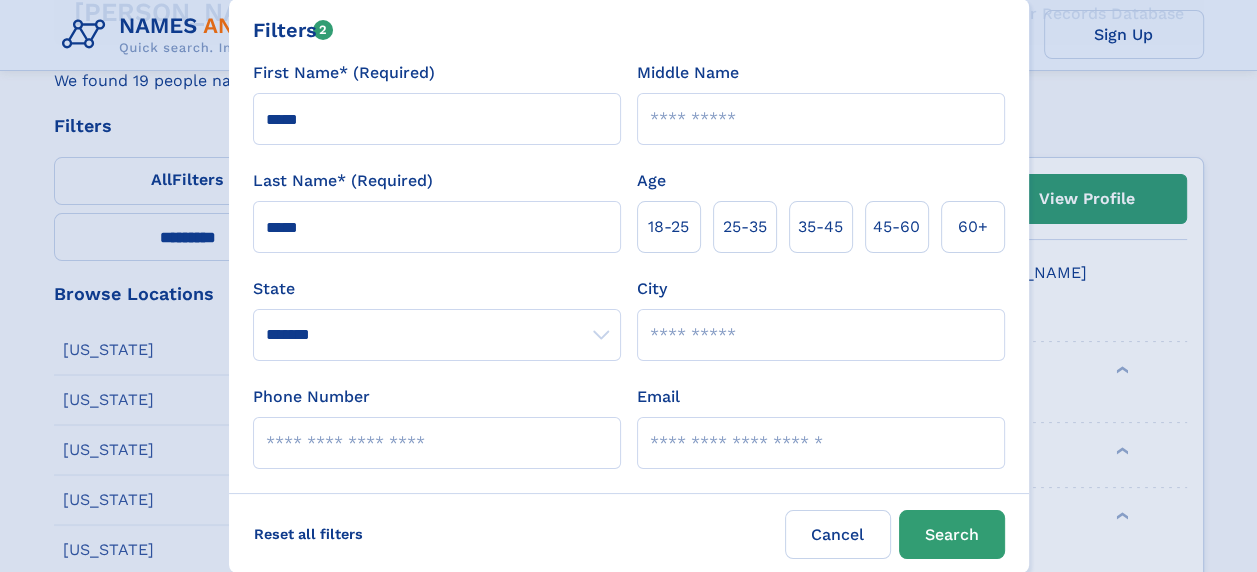 click on "City" at bounding box center (821, 335) 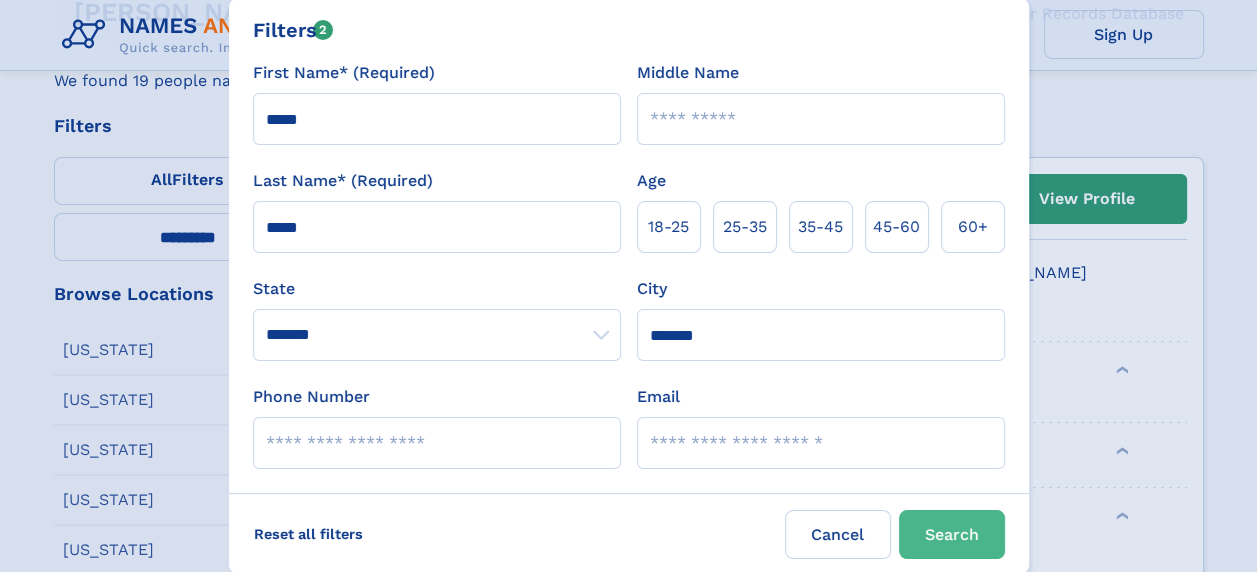 type on "*******" 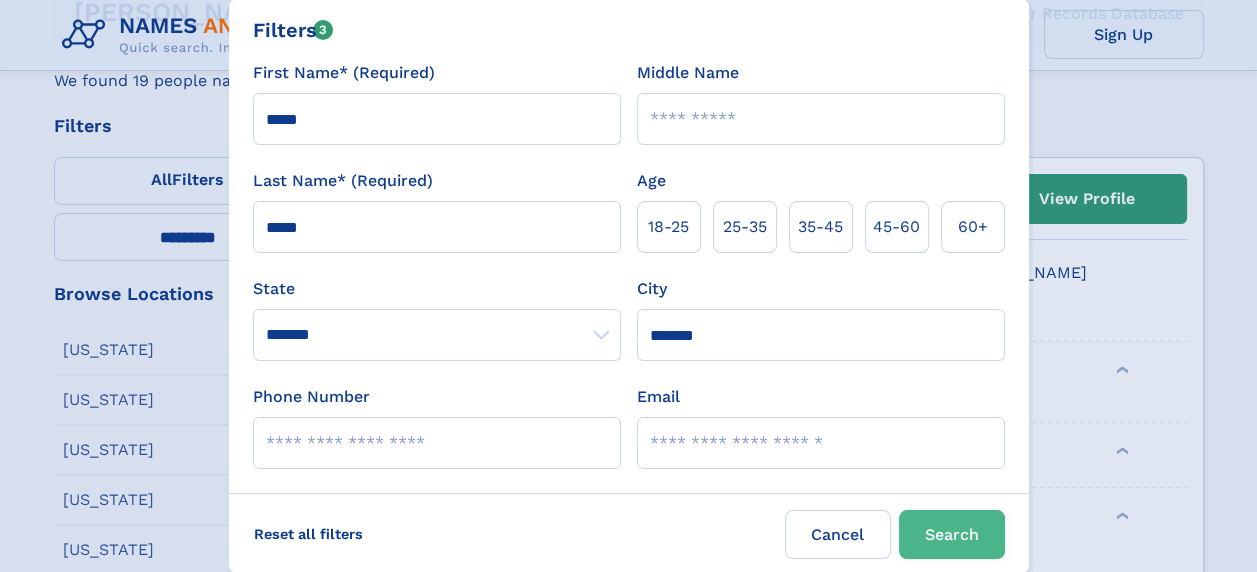 click on "Search" at bounding box center (952, 534) 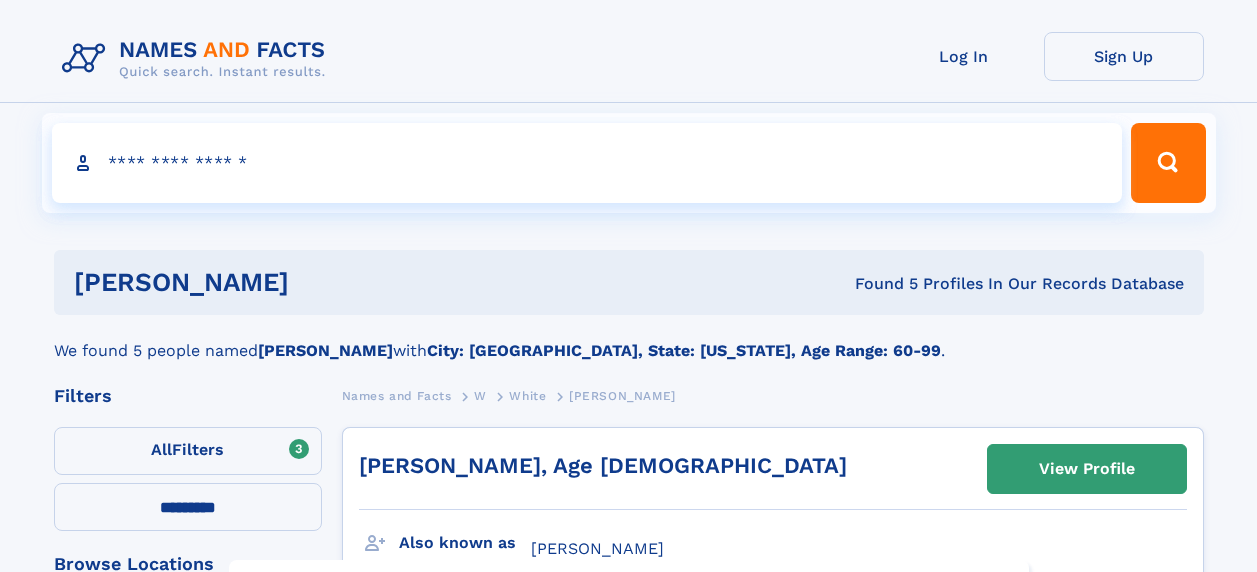 select on "**" 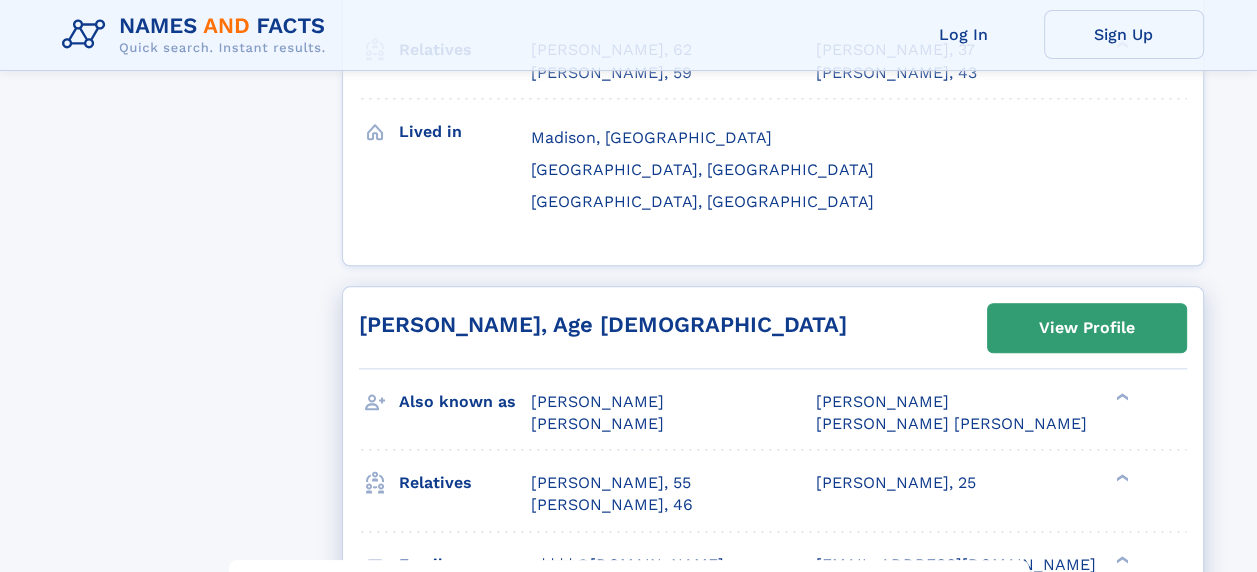 scroll, scrollTop: 2100, scrollLeft: 0, axis: vertical 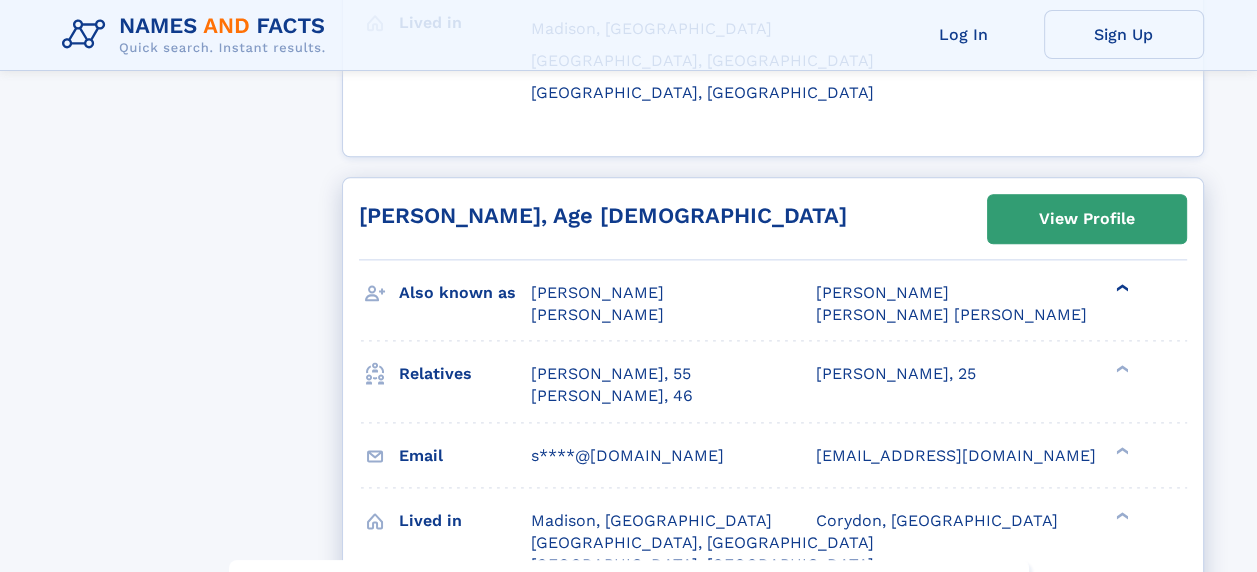click on "❯" at bounding box center [1123, 288] 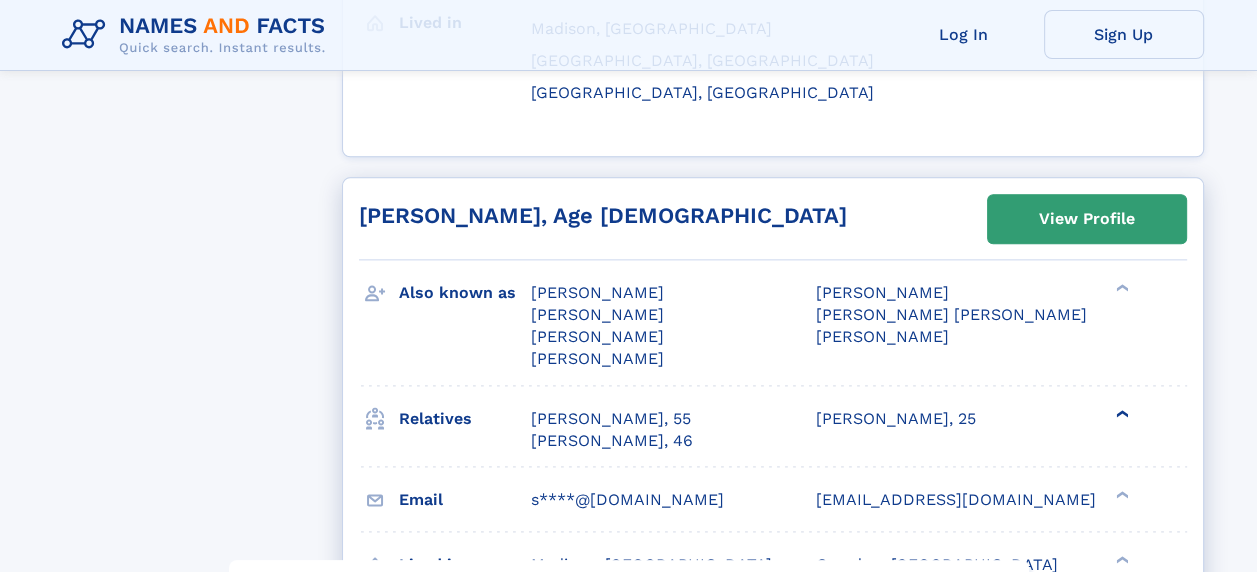 click on "❯" at bounding box center [1123, 414] 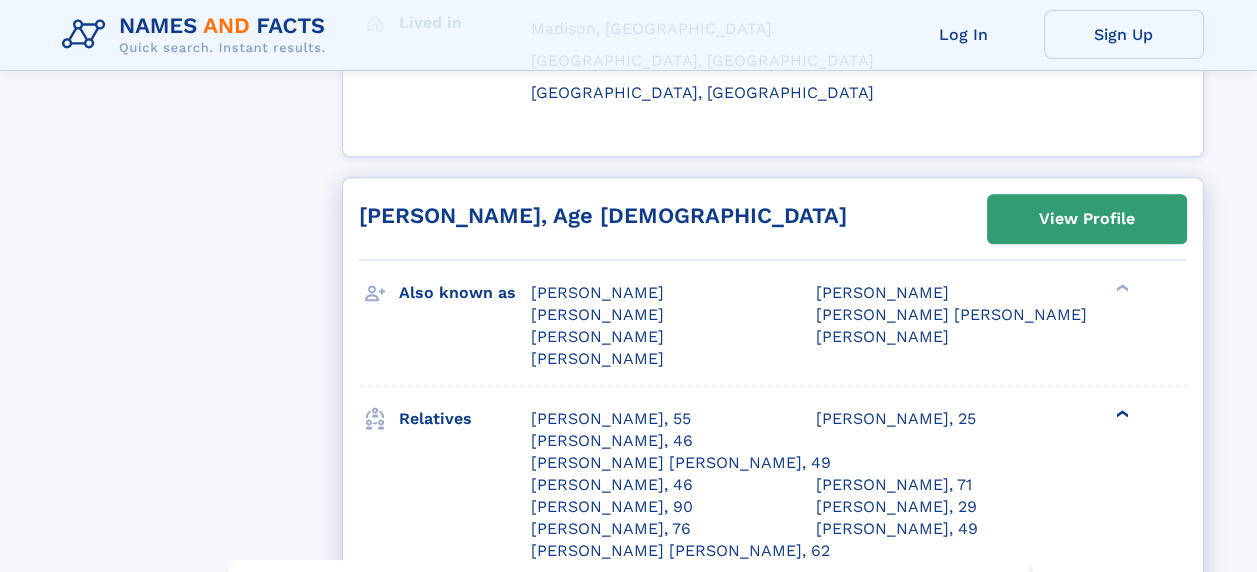 click on "❯" at bounding box center (1123, 414) 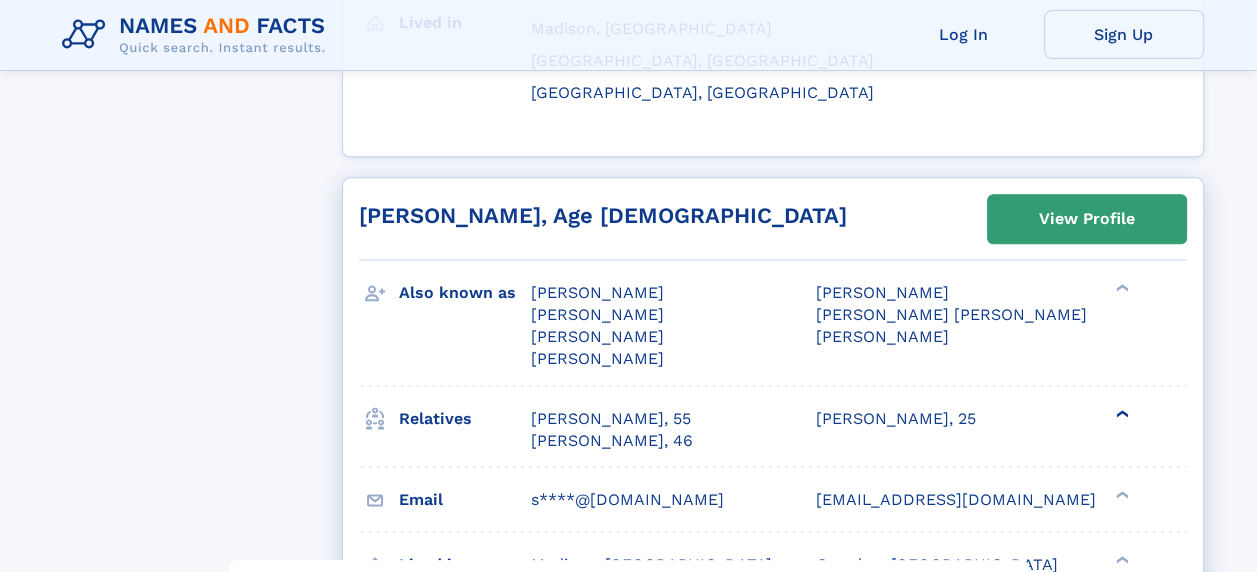 click on "❯" at bounding box center (1123, 414) 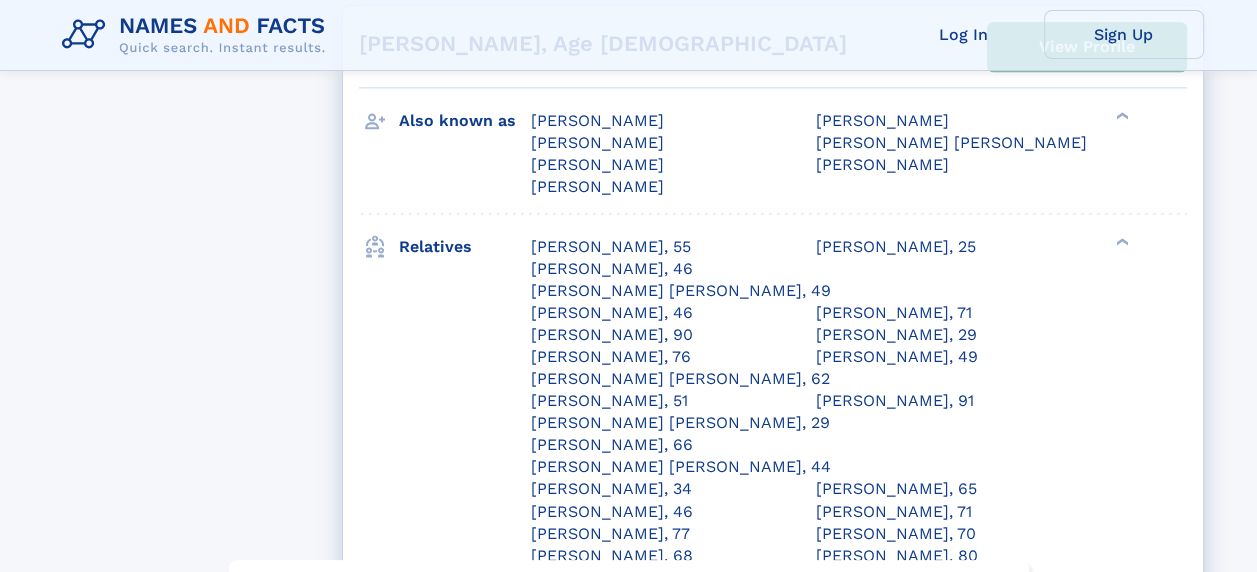 scroll, scrollTop: 2300, scrollLeft: 0, axis: vertical 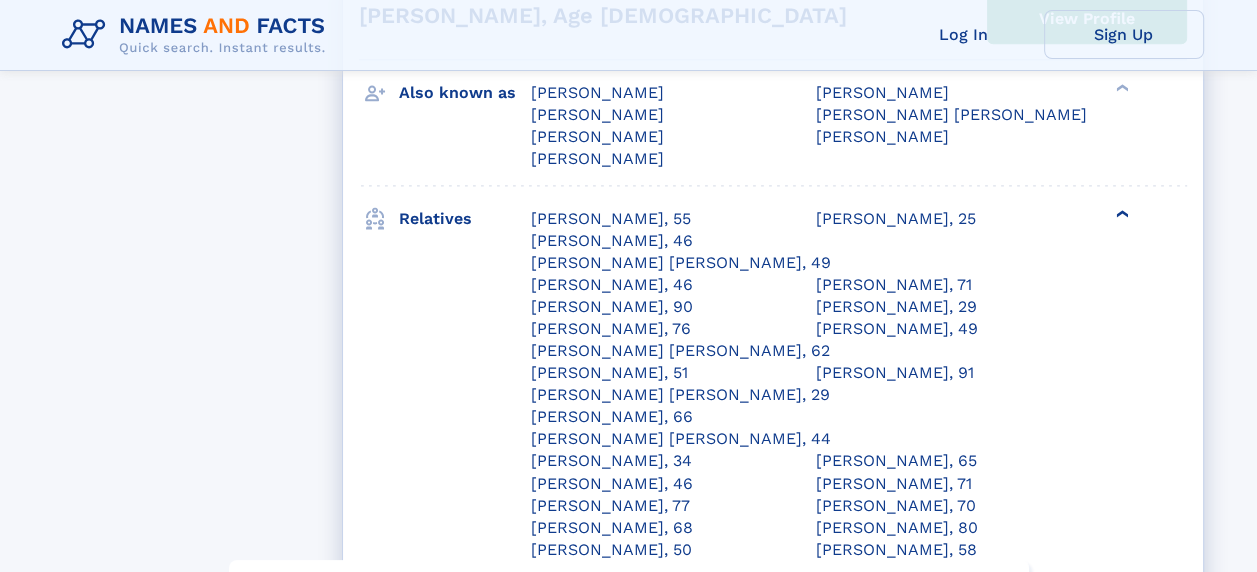 click on "Thomas E White, 26" at bounding box center [896, 682] 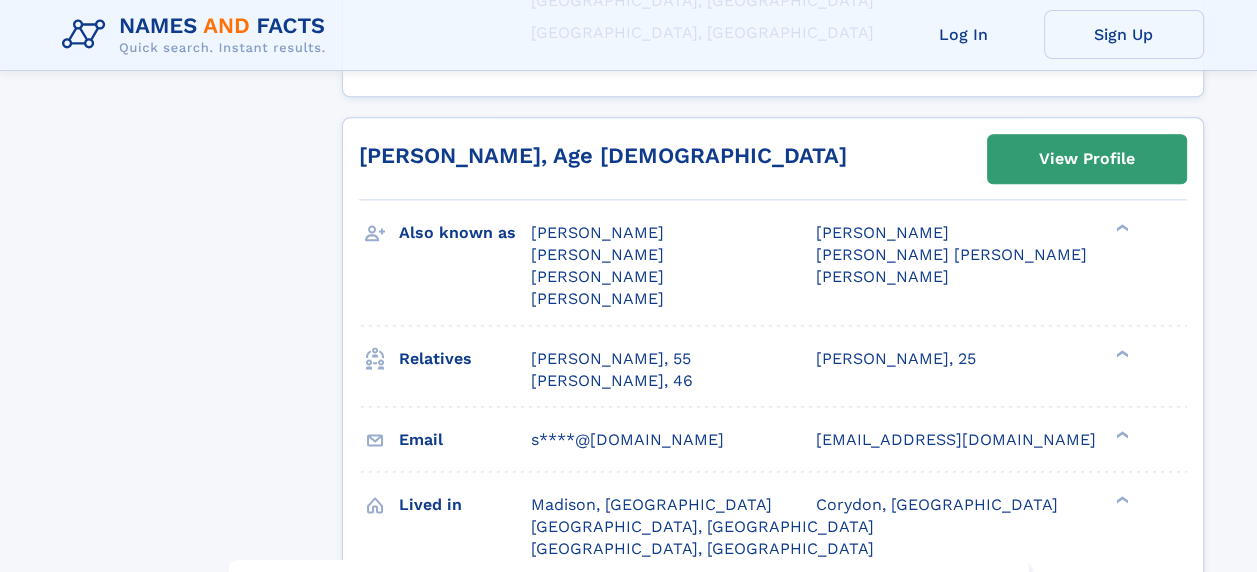 scroll, scrollTop: 2000, scrollLeft: 0, axis: vertical 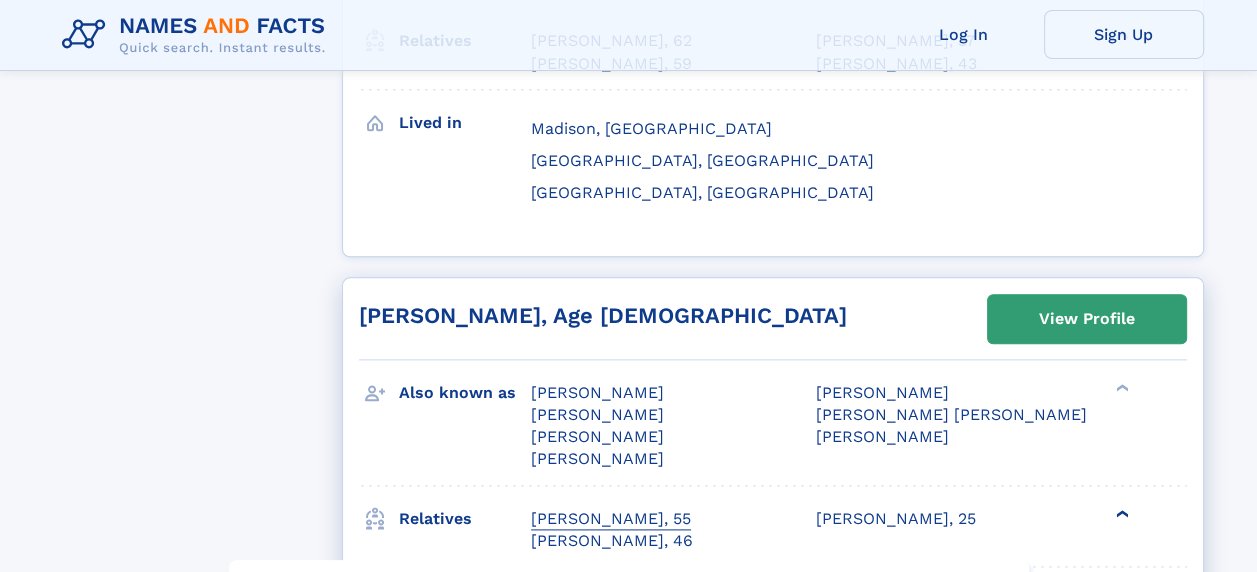 click on "[PERSON_NAME], 55" at bounding box center (611, 519) 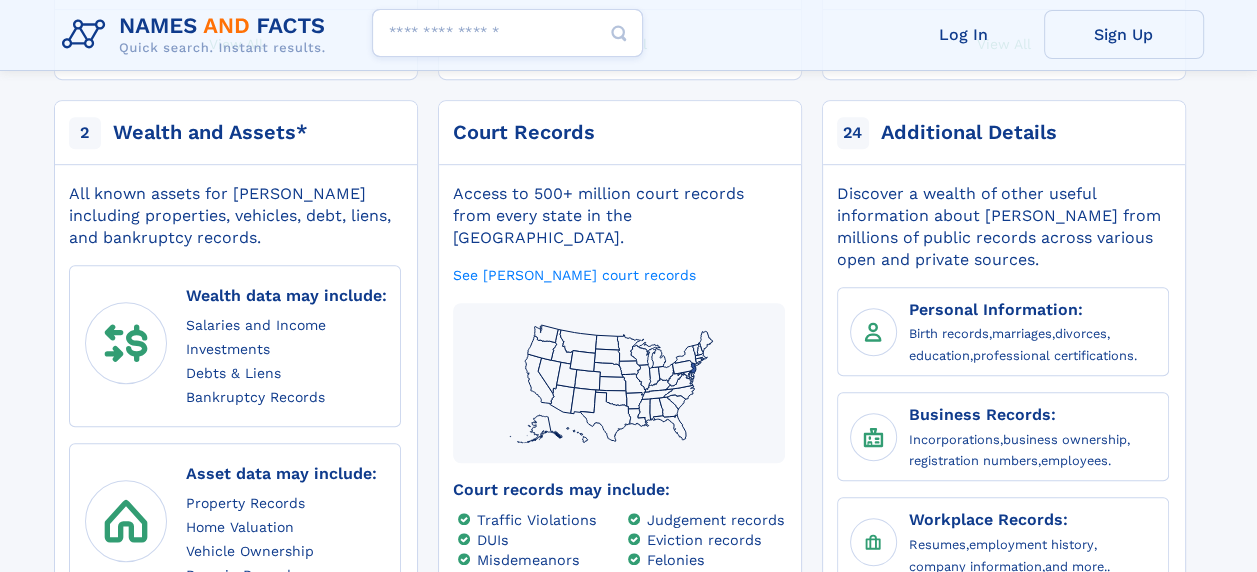 scroll, scrollTop: 1100, scrollLeft: 0, axis: vertical 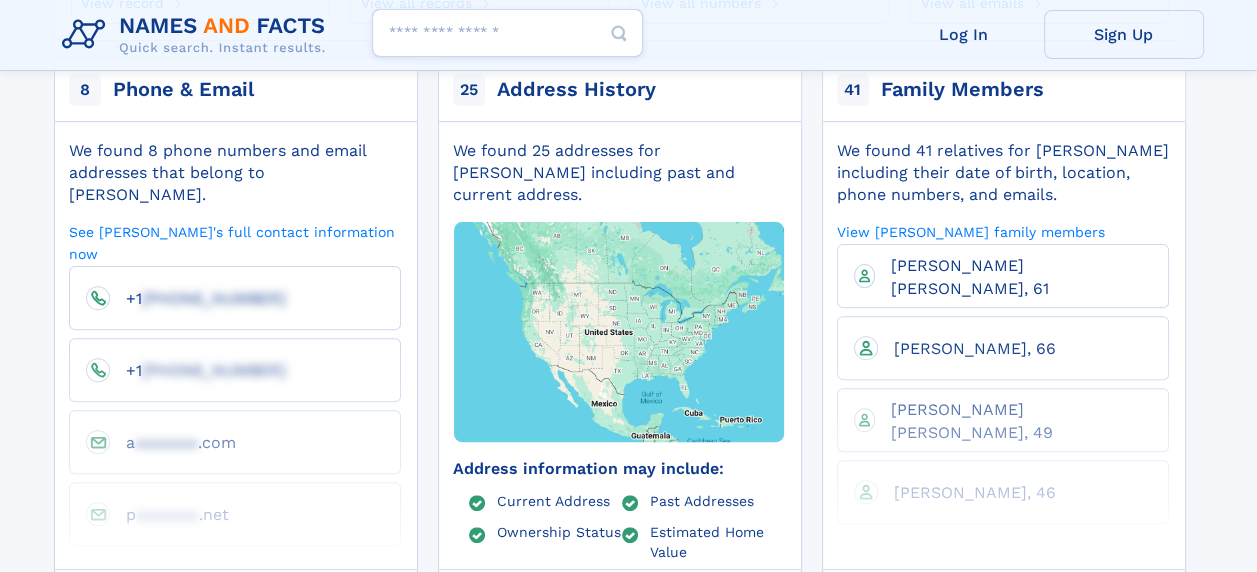 click on "View All" at bounding box center [1004, 603] 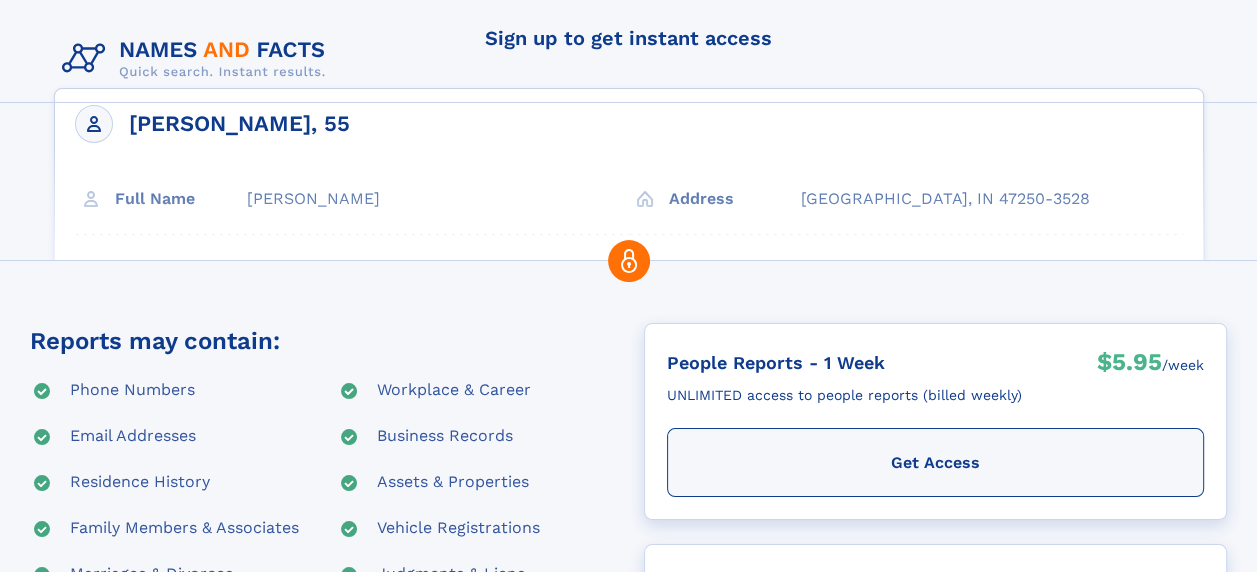 scroll, scrollTop: 0, scrollLeft: 0, axis: both 